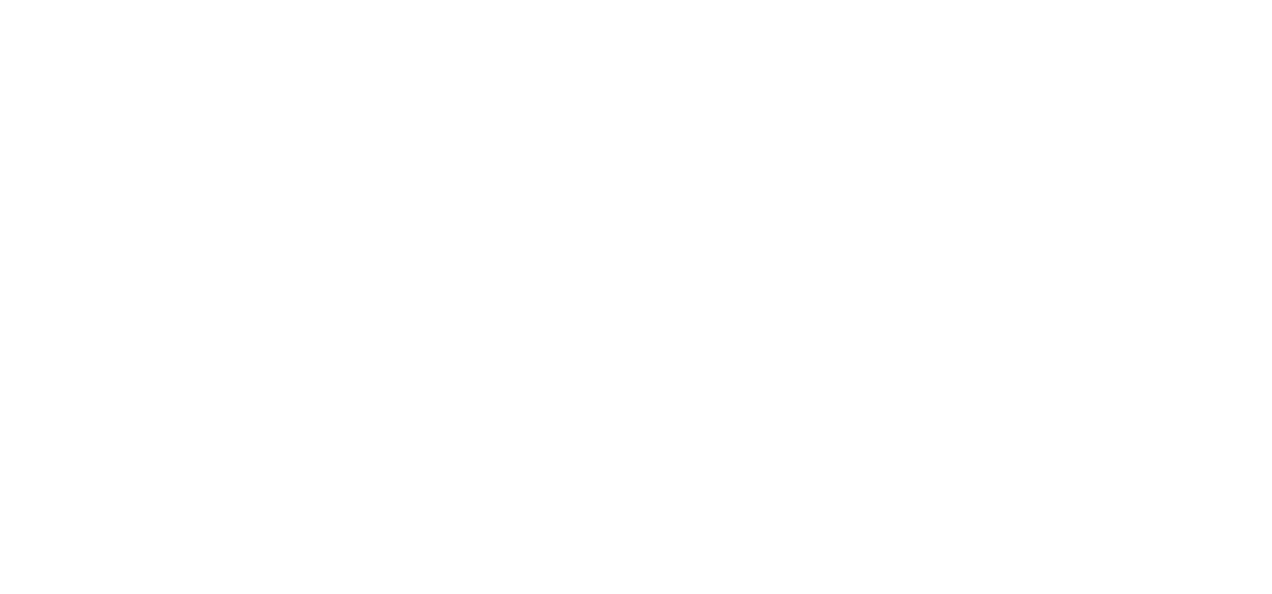 scroll, scrollTop: 0, scrollLeft: 0, axis: both 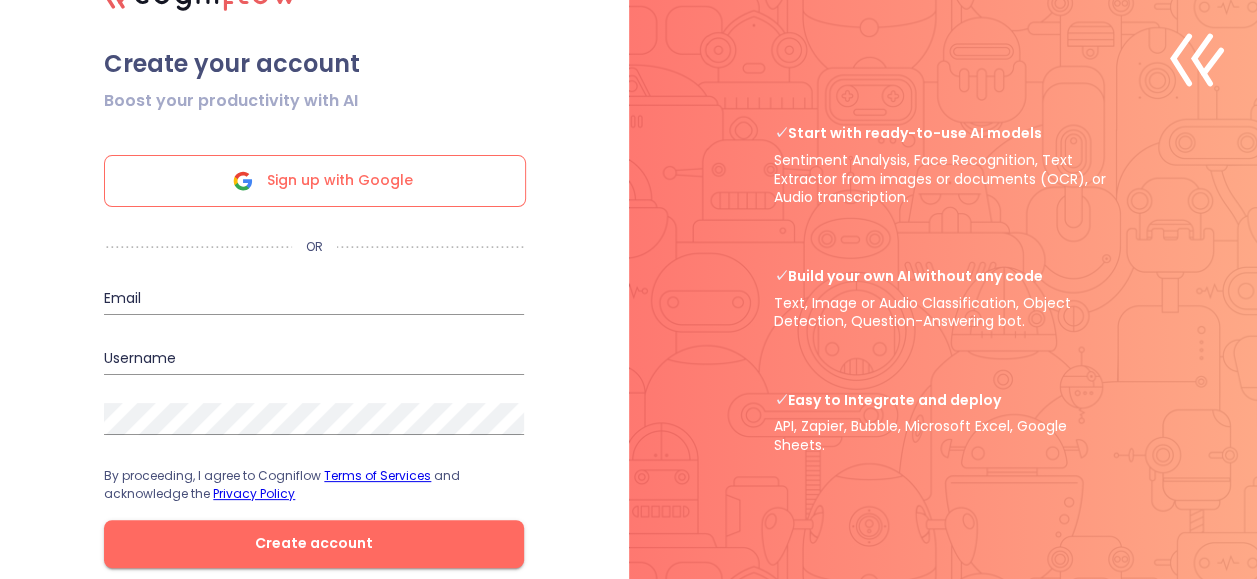 click on "Sign up with Google" at bounding box center (340, 181) 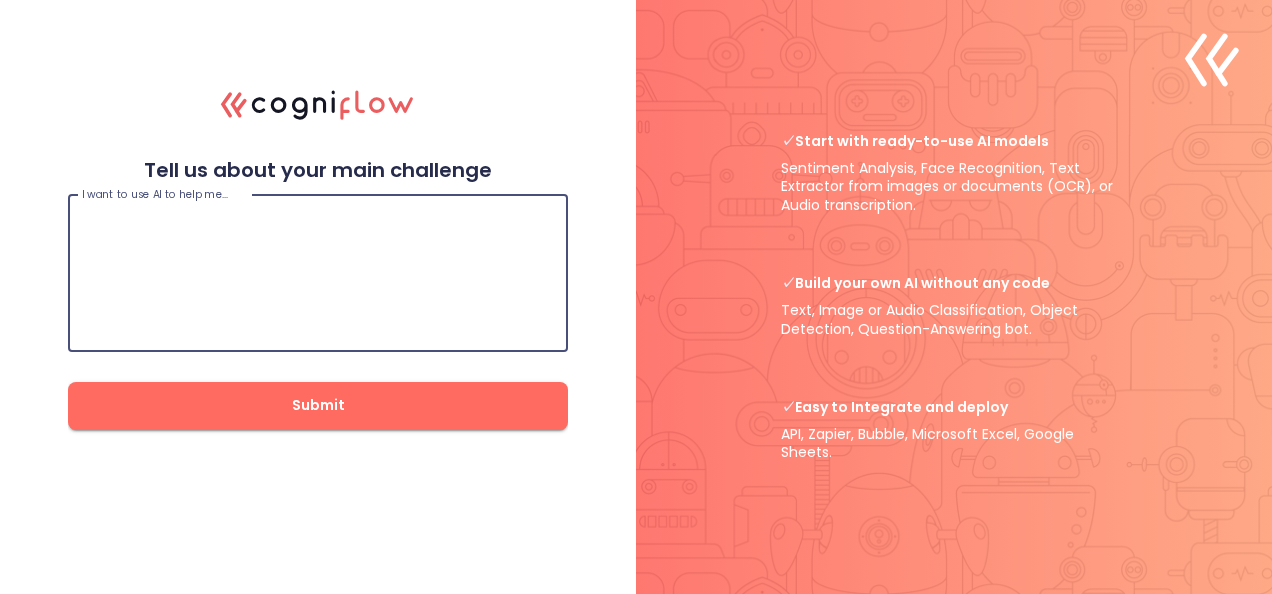 click at bounding box center (318, 273) 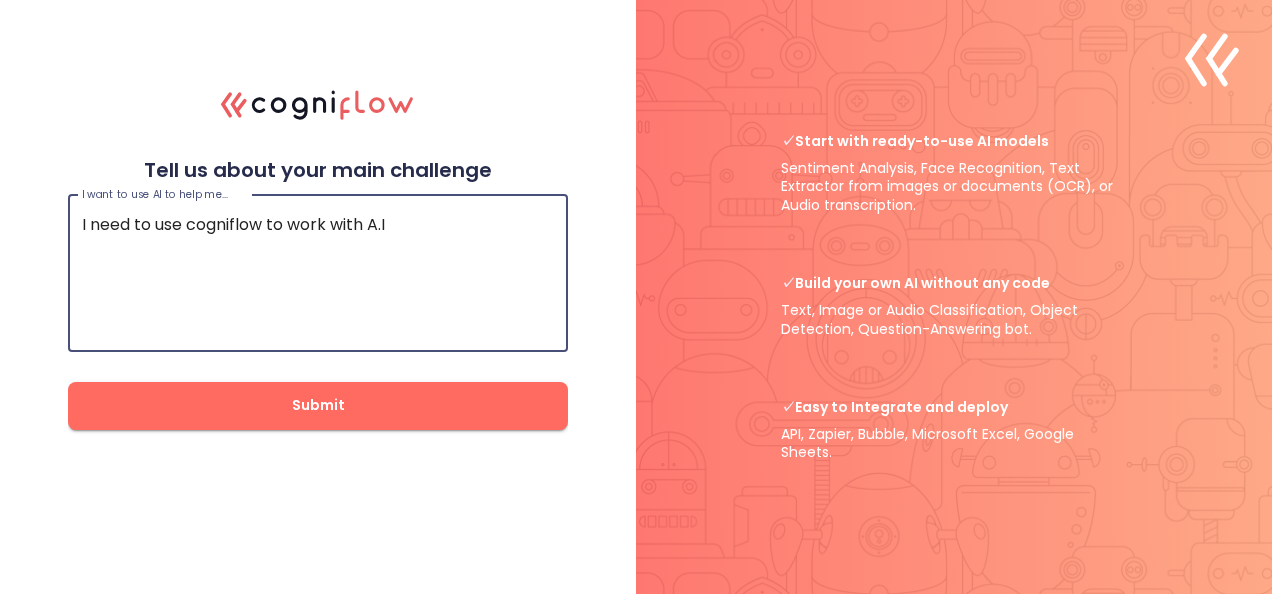 type on "I need to use cogniflow to work with A.I" 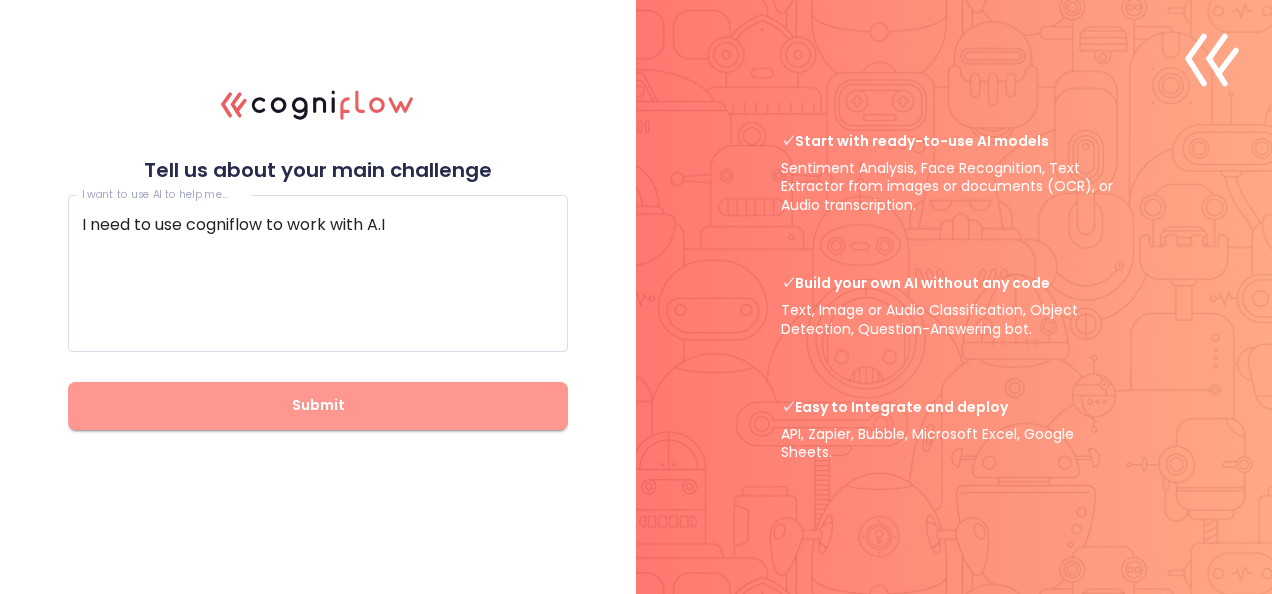 click on "Submit" at bounding box center [318, 405] 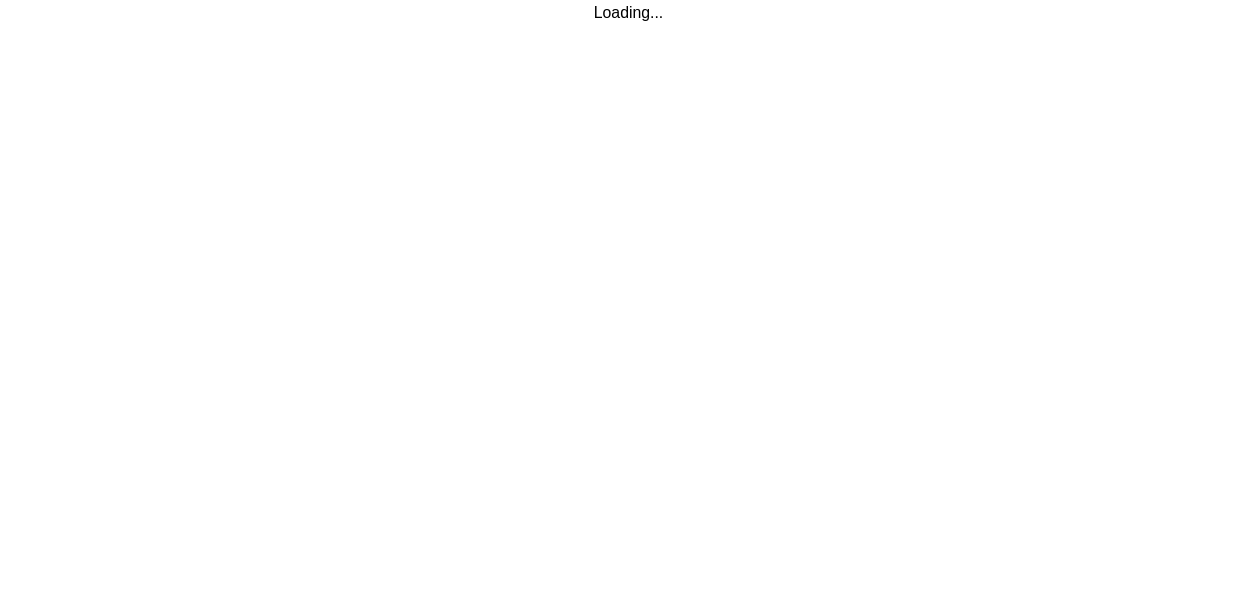 scroll, scrollTop: 0, scrollLeft: 0, axis: both 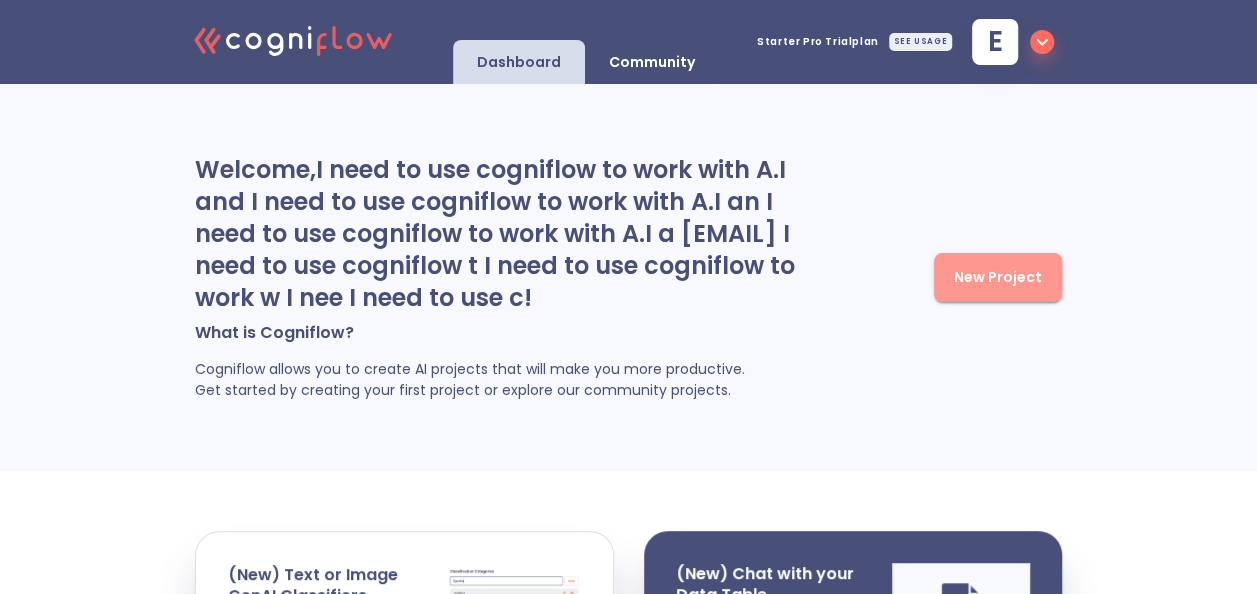click on "New Project" at bounding box center (998, 277) 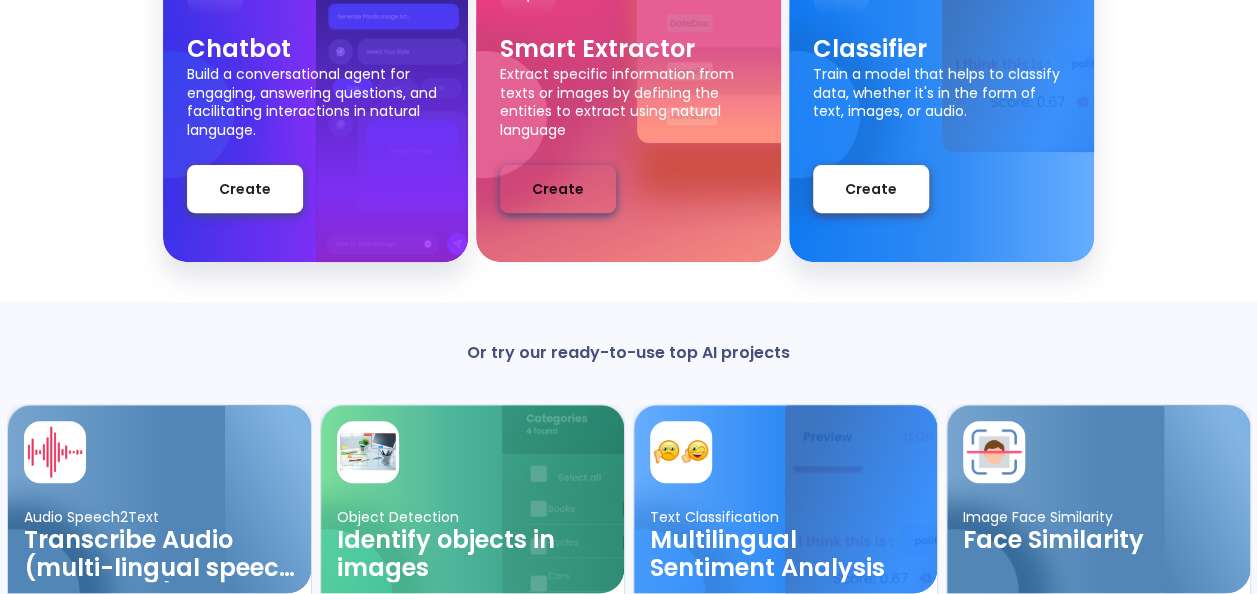 scroll, scrollTop: 492, scrollLeft: 0, axis: vertical 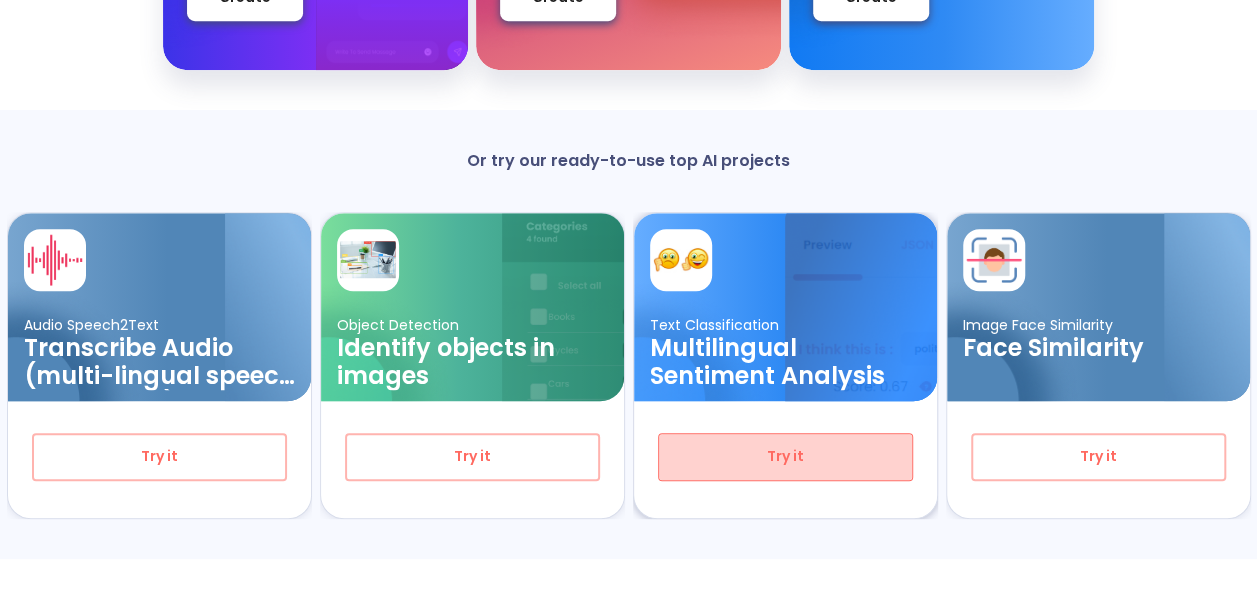 click on "Try it" at bounding box center [785, 456] 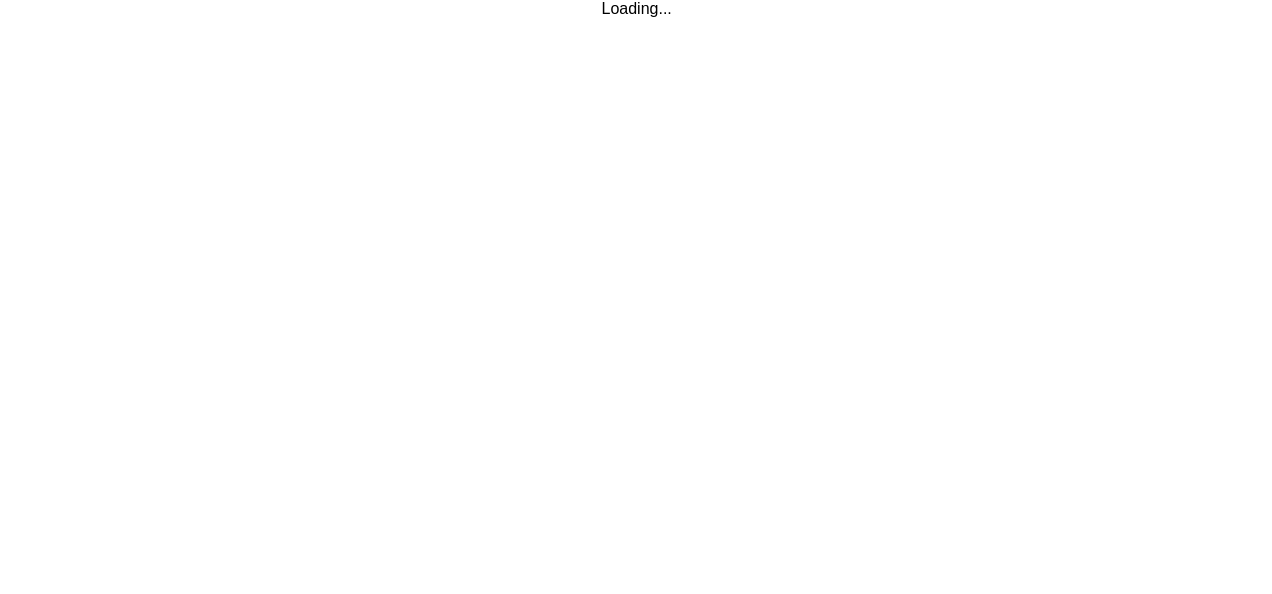 scroll, scrollTop: 0, scrollLeft: 0, axis: both 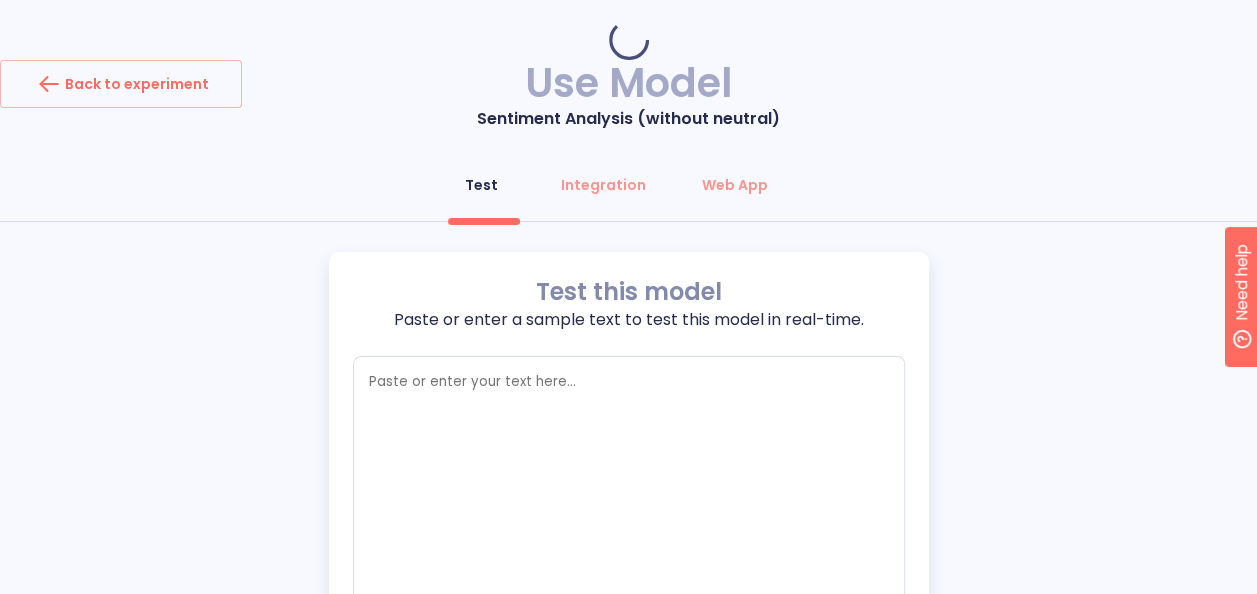 type on "x" 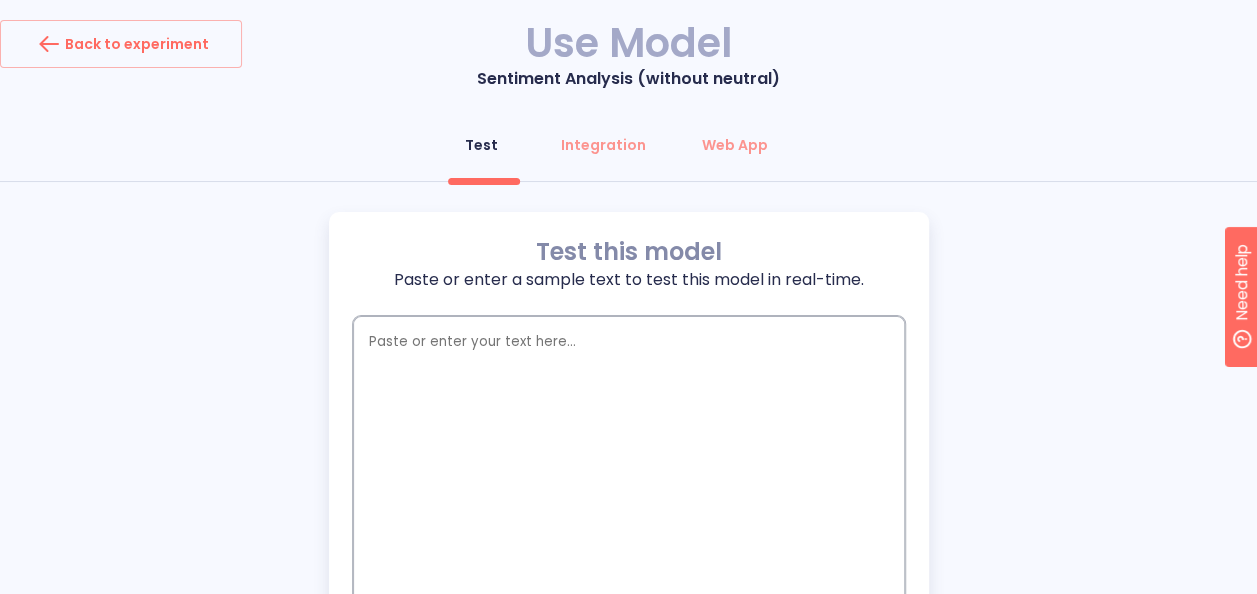 click at bounding box center (629, 476) 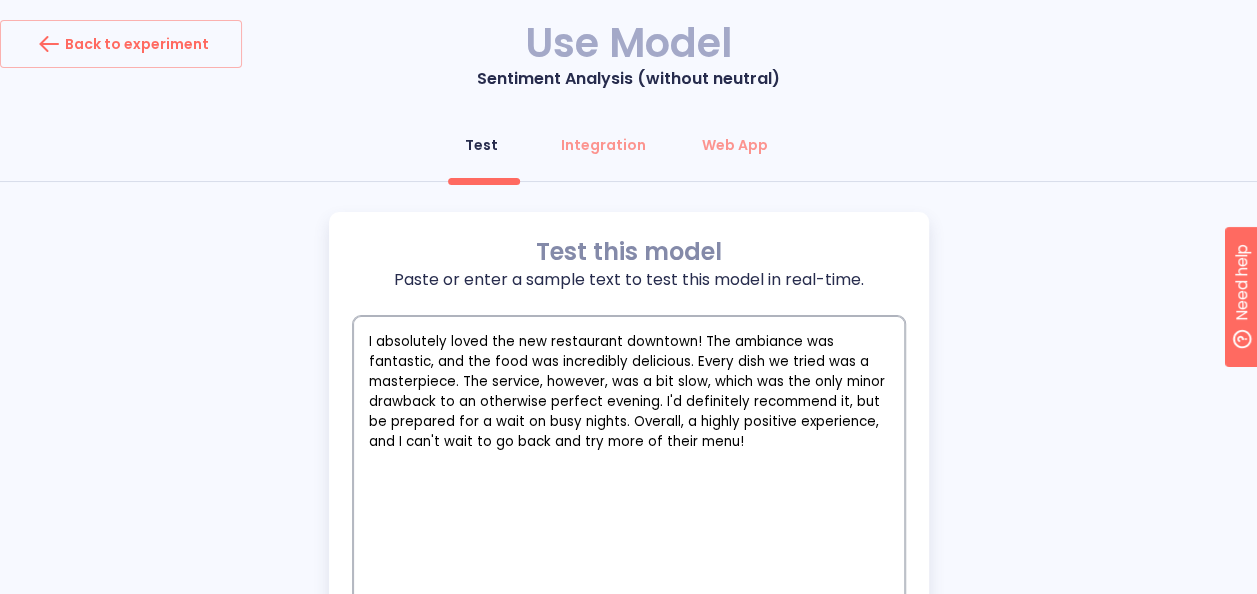 type on "I absolutely loved the new restaurant downtown! The ambiance was fantastic, and the food was incredibly delicious. Every dish we tried was a masterpiece. The service, however, was a bit slow, which was the only minor drawback to an otherwise perfect evening. I'd definitely recommend it, but be prepared for a wait on busy nights. Overall, a highly positive experience, and I can't wait to go back and try more of their menu!" 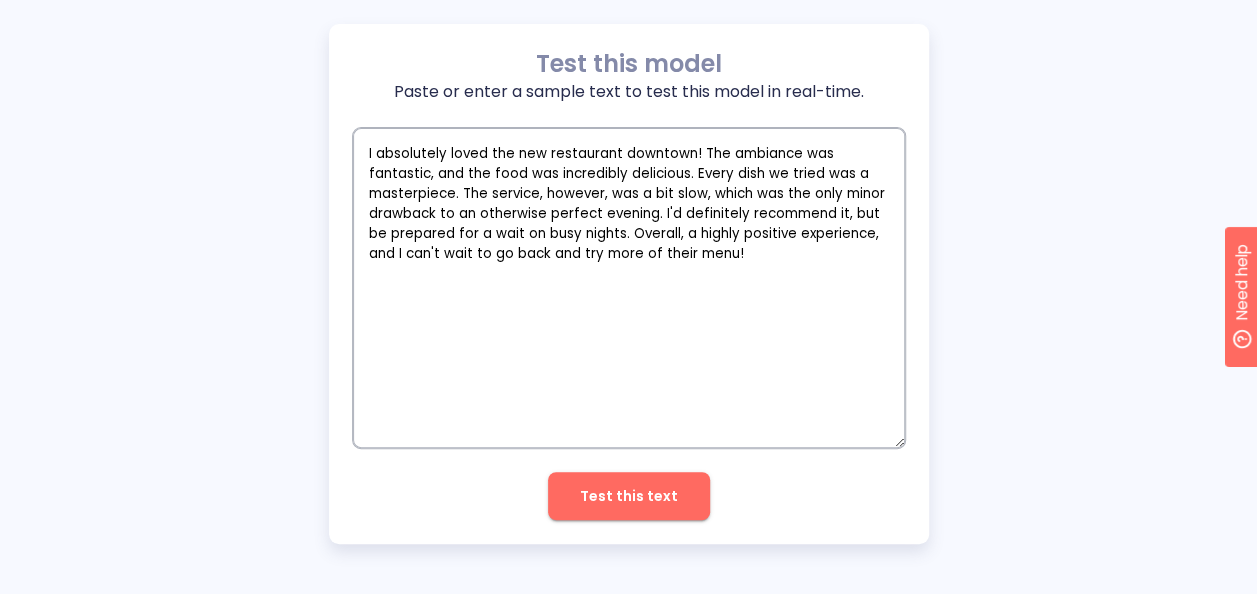 type on "I absolutely loved the new restaurant downtown! The ambiance was fantastic, and the food was incredibly delicious. Every dish we tried was a masterpiece. The service, however, was a bit slow, which was the only minor drawback to an otherwise perfect evening. I'd definitely recommend it, but be prepared for a wait on busy nights. Overall, a highly positive experience, and I can't wait to go back and try more of their menu!" 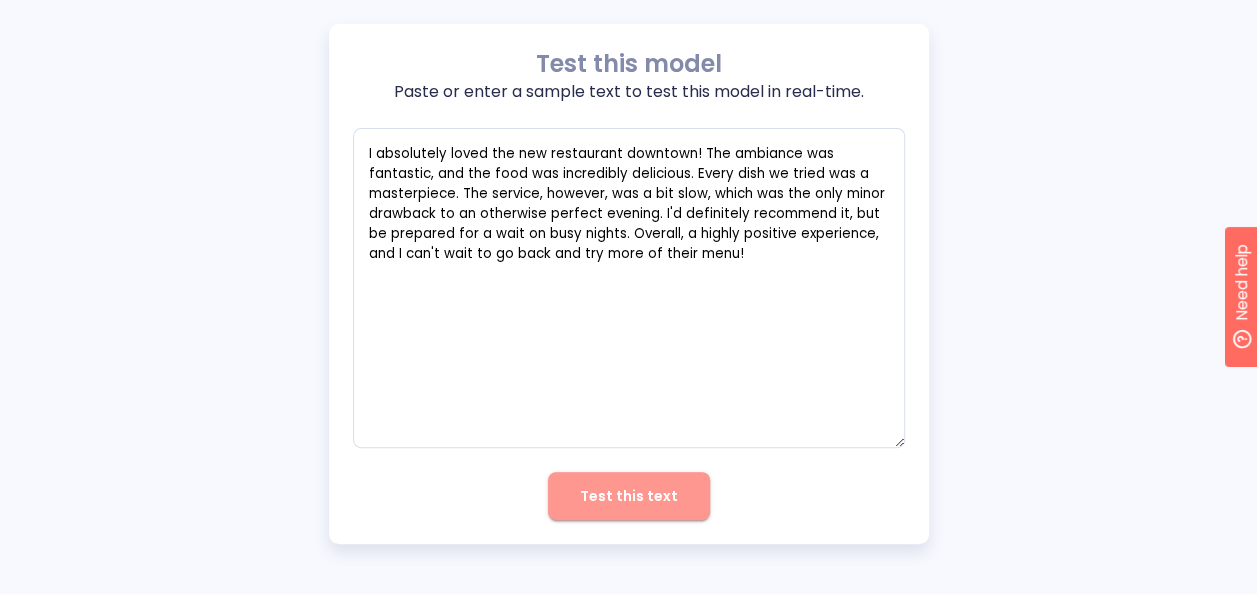 click on "Test this text" at bounding box center (629, 496) 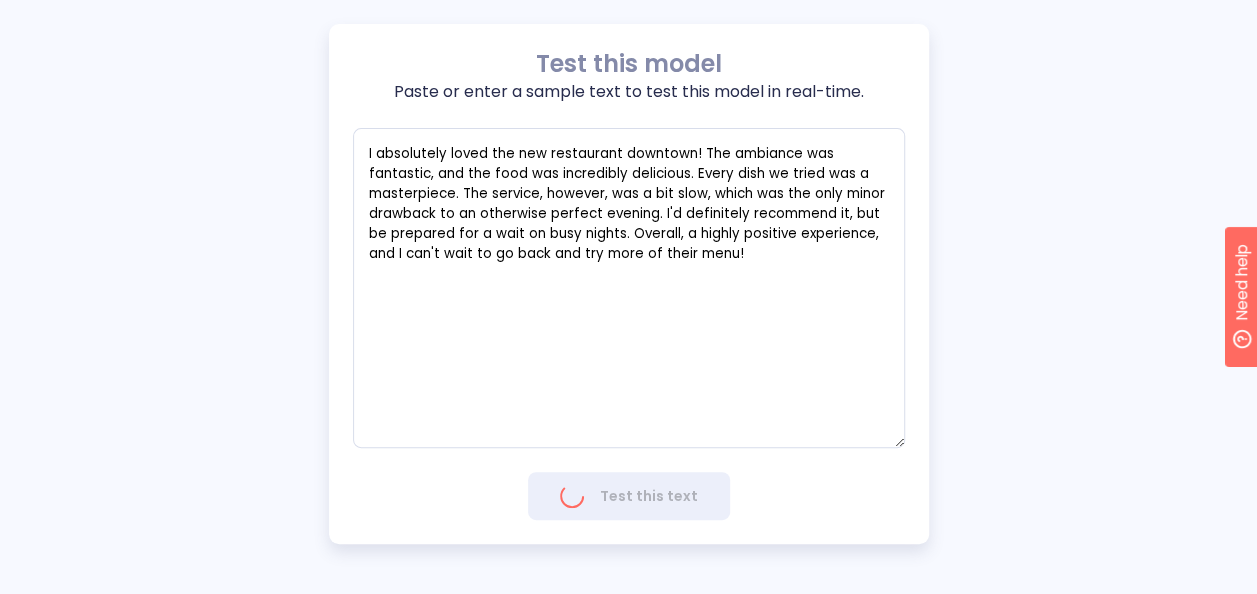 type on "x" 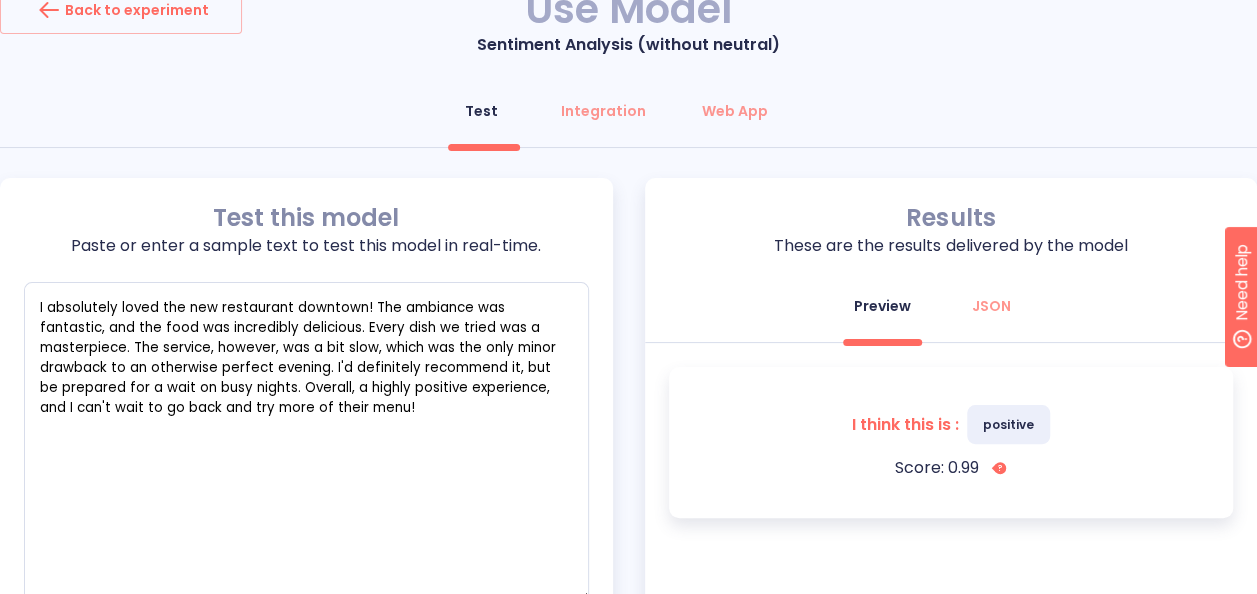 scroll, scrollTop: 188, scrollLeft: 0, axis: vertical 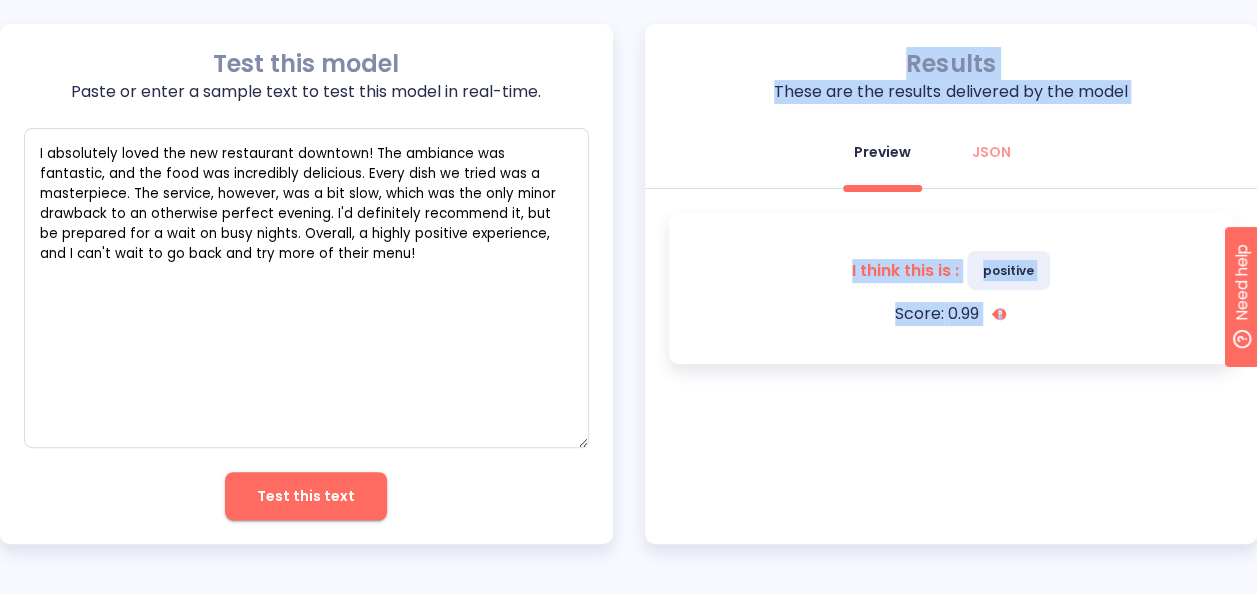 drag, startPoint x: 892, startPoint y: 56, endPoint x: 1041, endPoint y: 346, distance: 326.03833 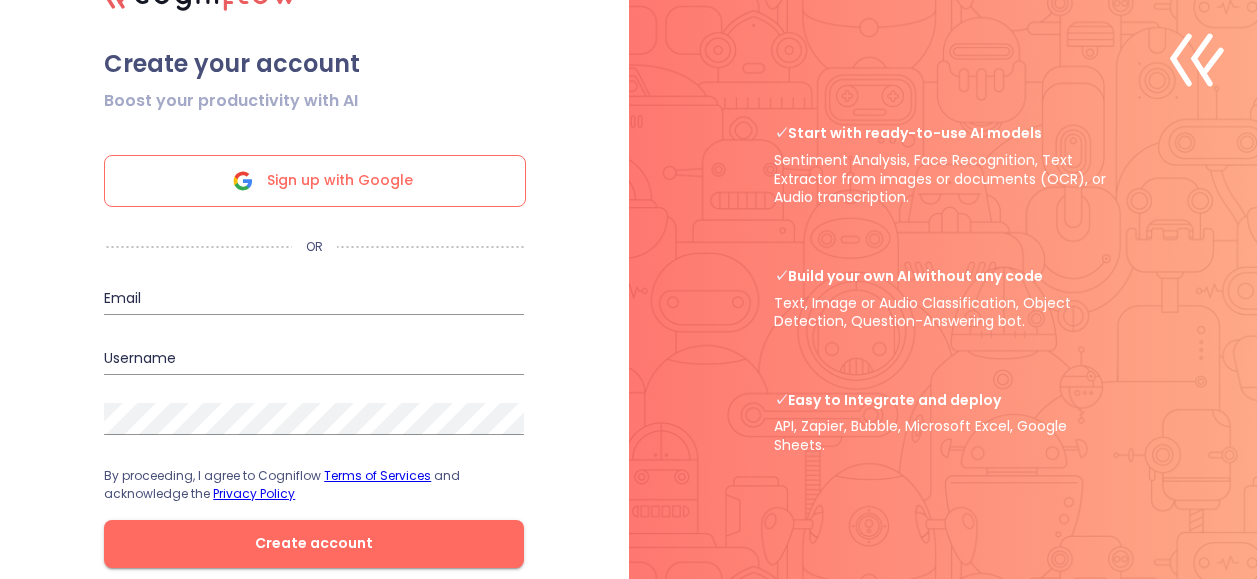 scroll, scrollTop: 0, scrollLeft: 0, axis: both 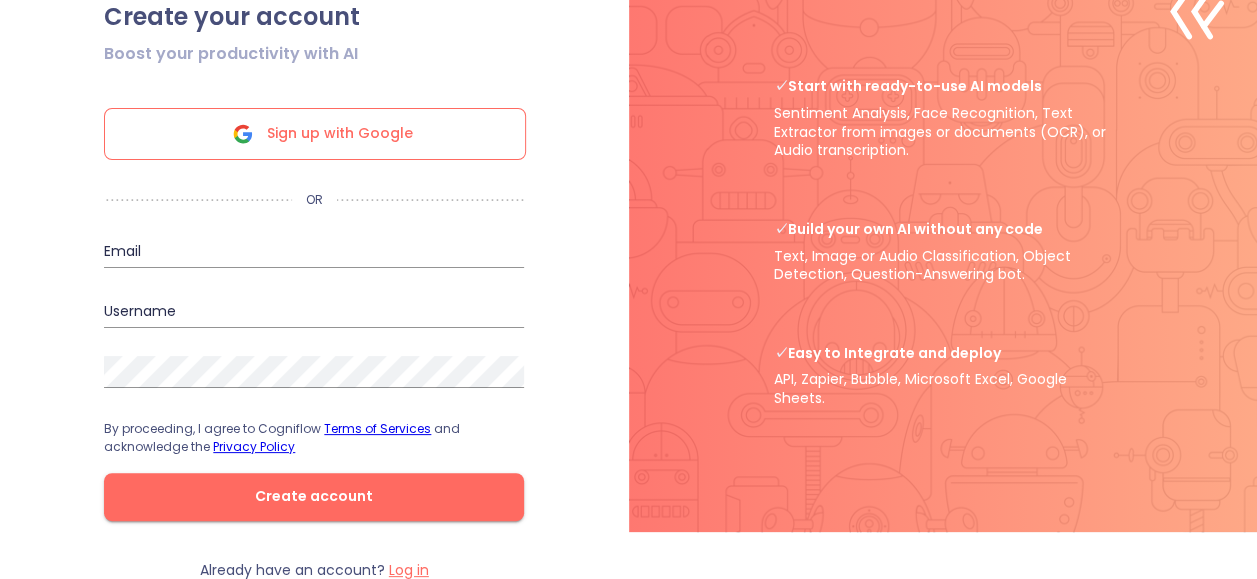 click on "Log in" at bounding box center (409, 570) 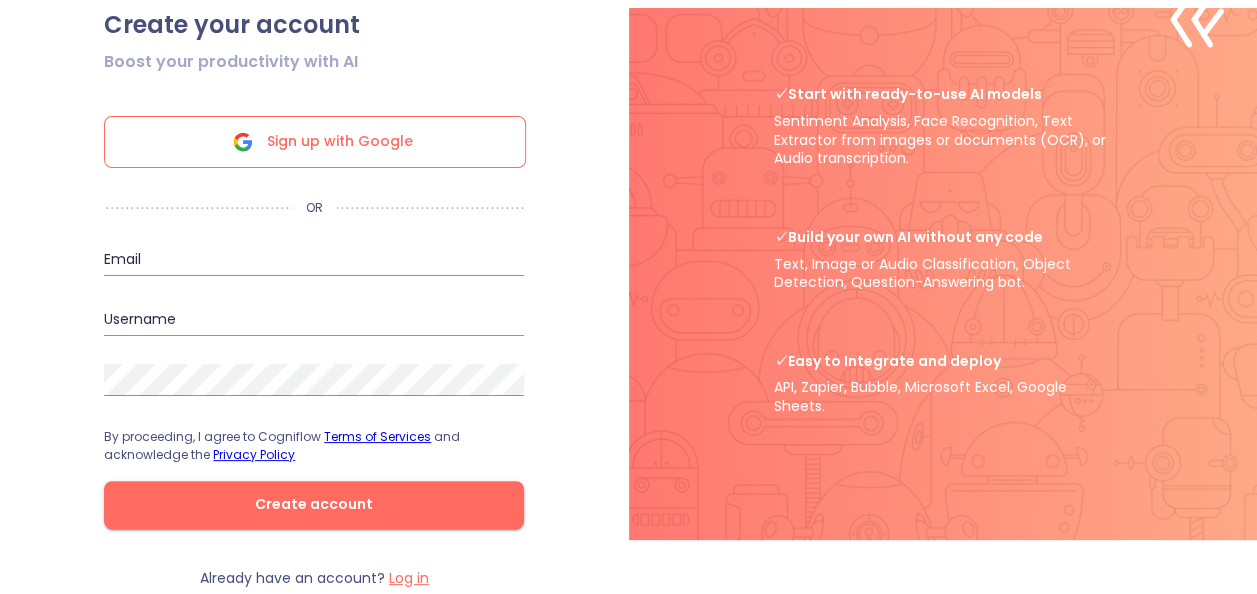scroll, scrollTop: 0, scrollLeft: 0, axis: both 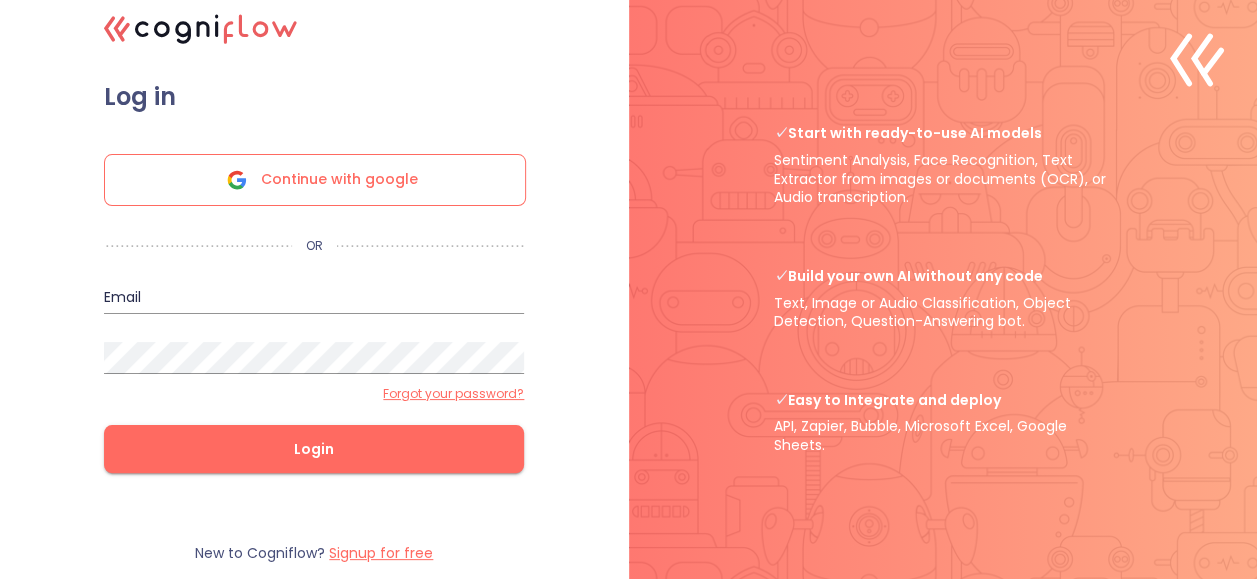 click on "Continue with google" at bounding box center (339, 180) 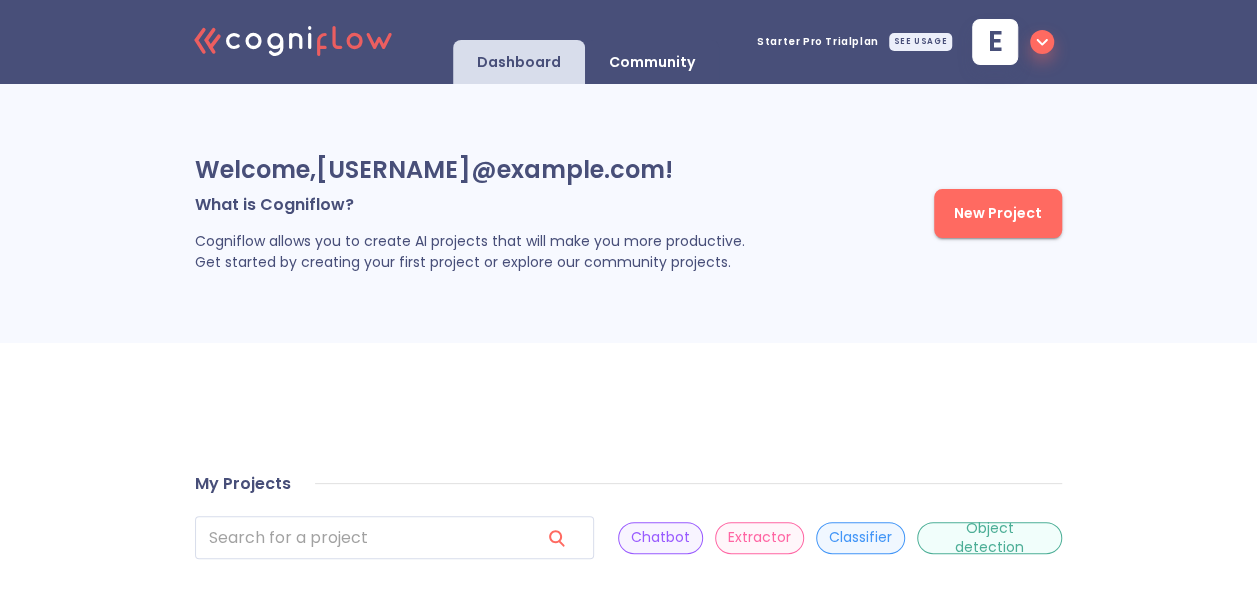 scroll, scrollTop: 0, scrollLeft: 0, axis: both 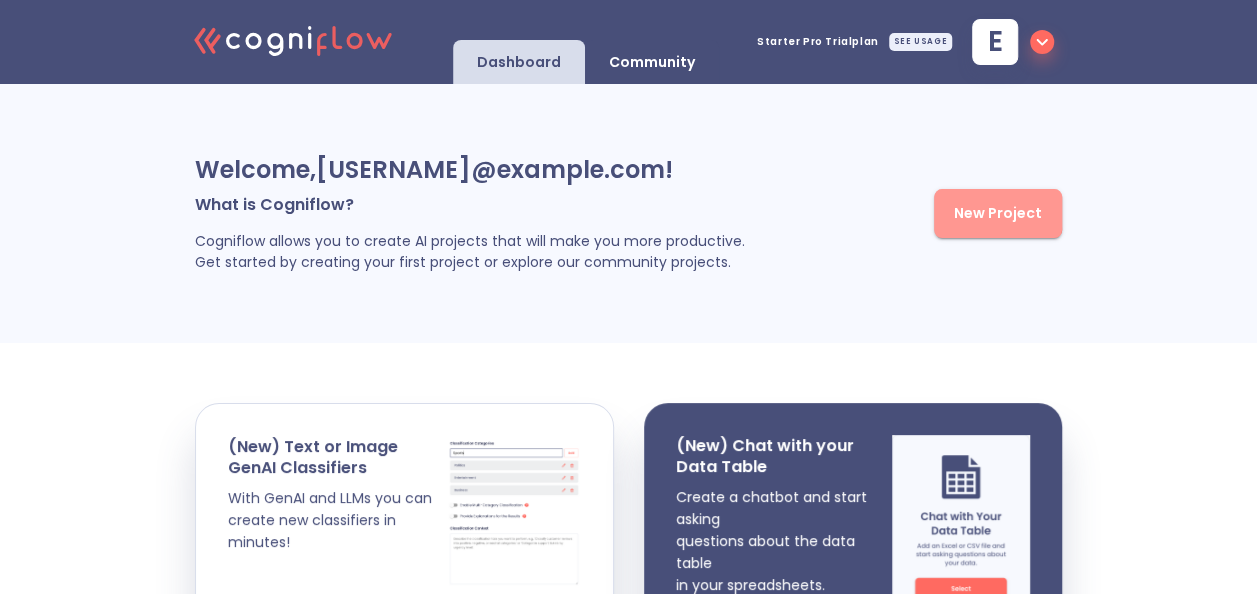 click on "New Project" at bounding box center [998, 213] 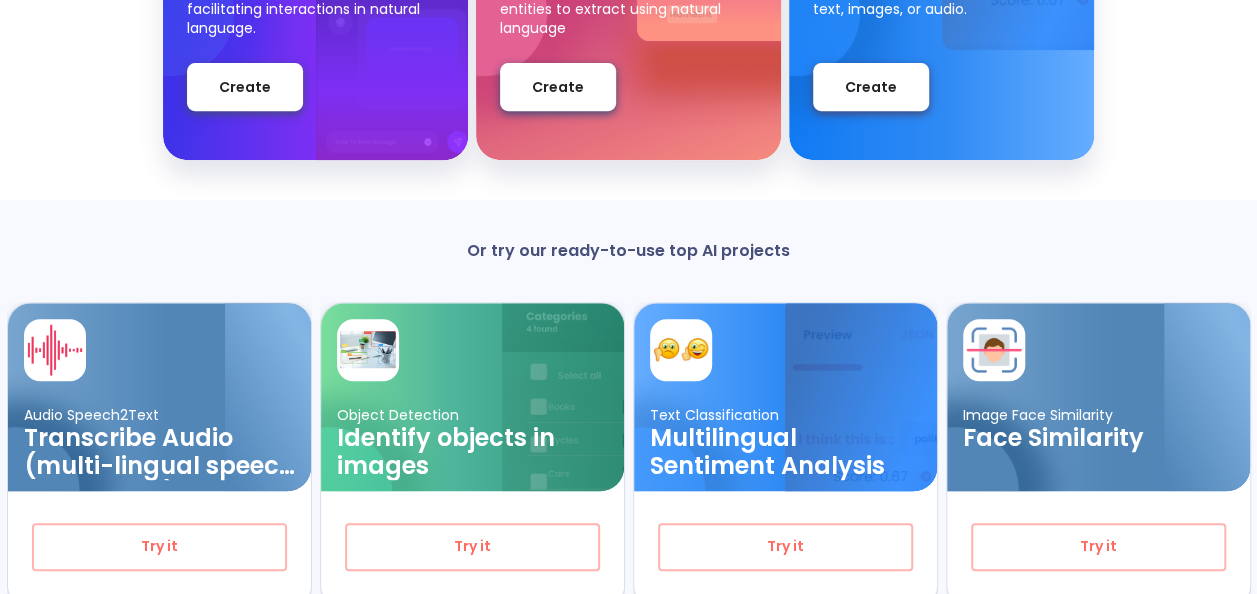 scroll, scrollTop: 492, scrollLeft: 0, axis: vertical 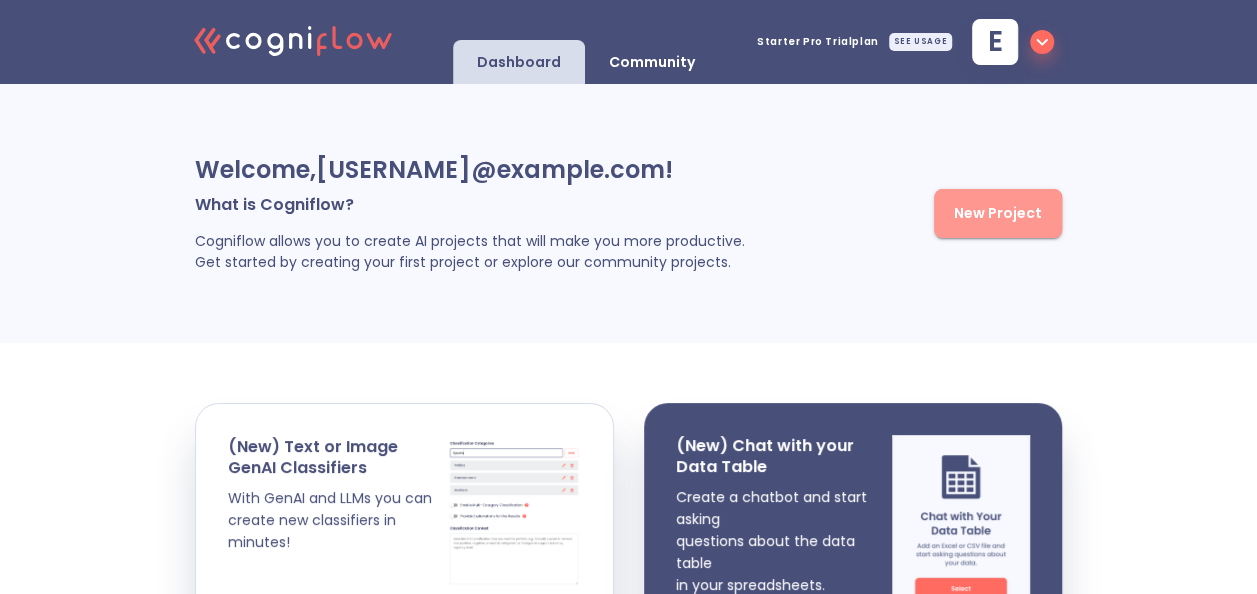 click on "New Project" at bounding box center [998, 213] 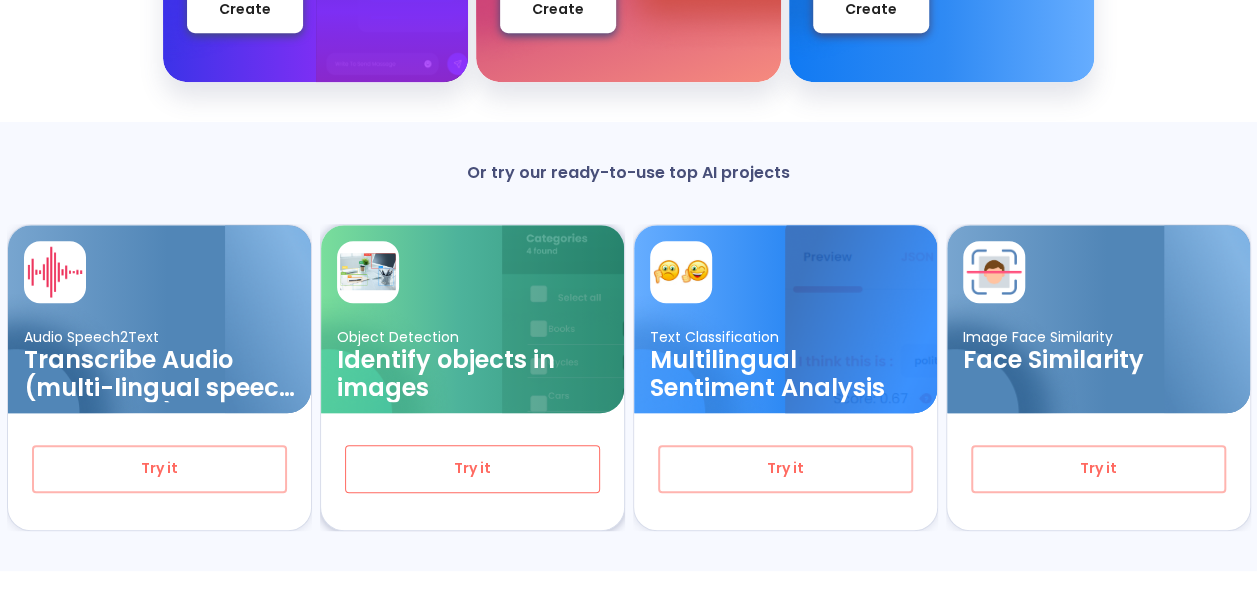 scroll, scrollTop: 481, scrollLeft: 0, axis: vertical 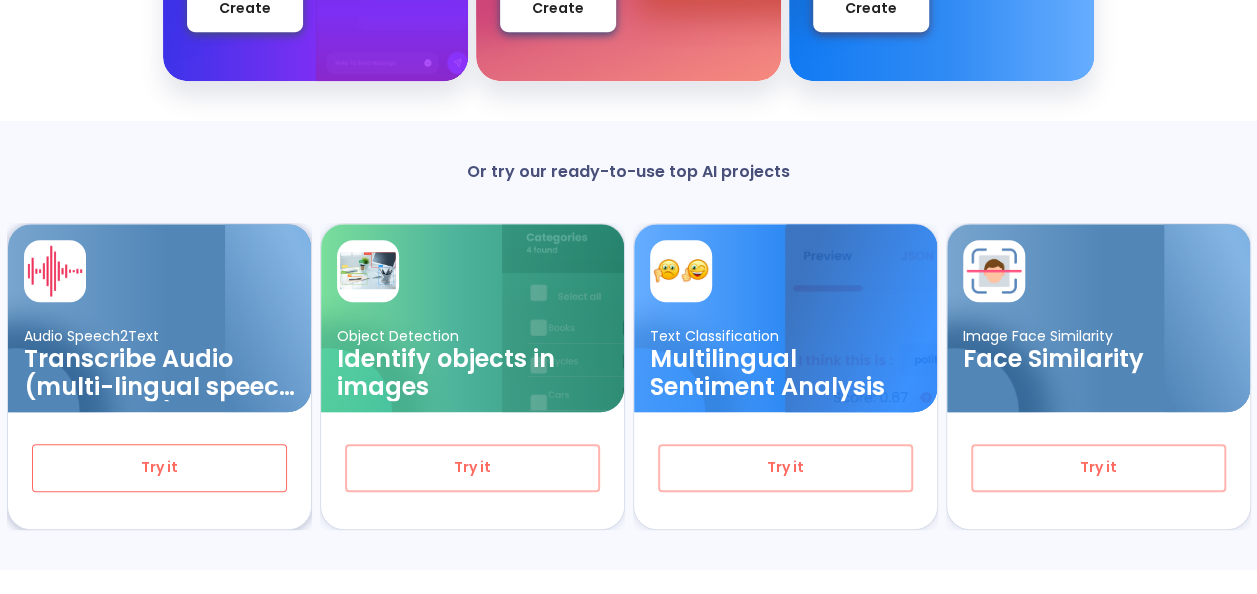 drag, startPoint x: 206, startPoint y: 475, endPoint x: 121, endPoint y: 480, distance: 85.146935 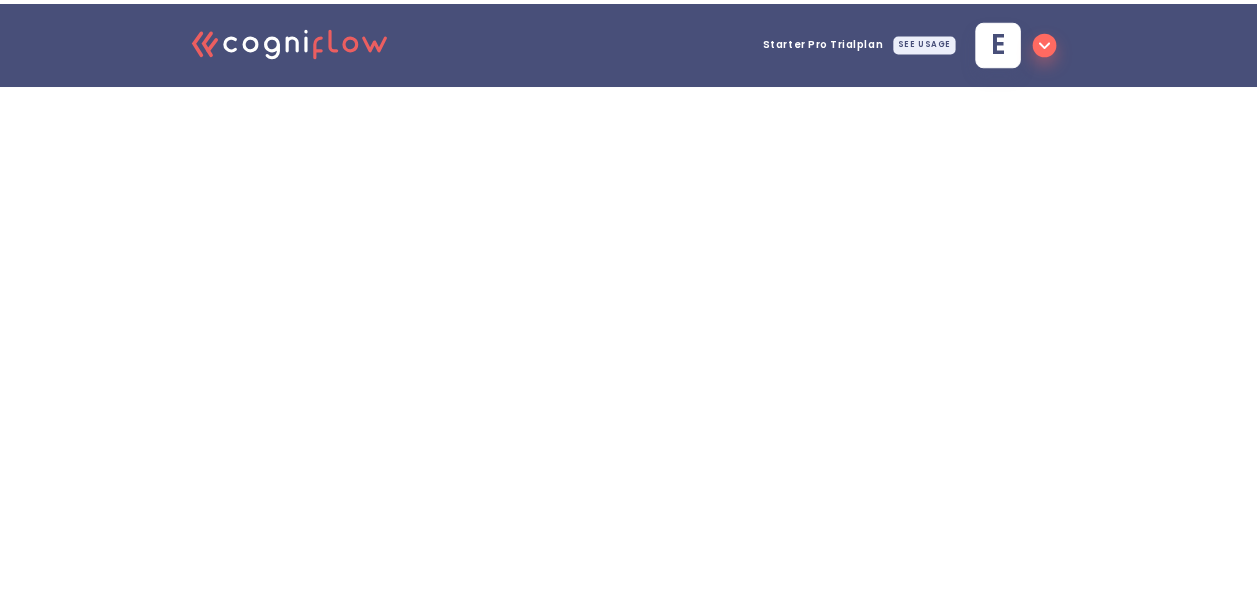 scroll, scrollTop: 0, scrollLeft: 0, axis: both 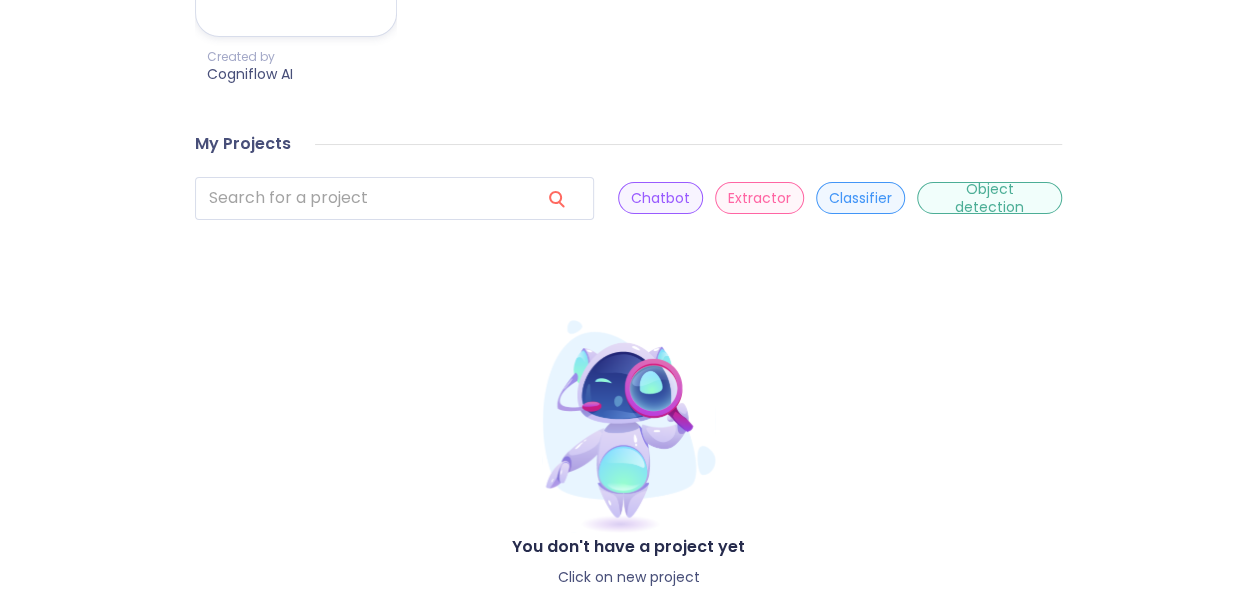 click on "Extractor" at bounding box center (759, 198) 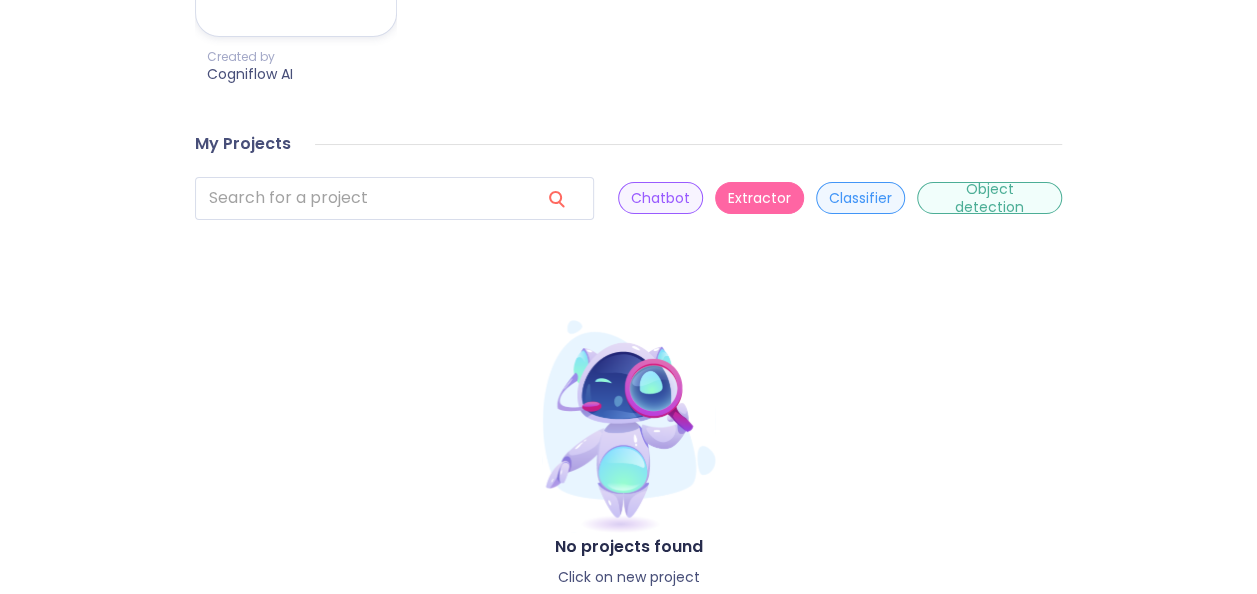 scroll, scrollTop: 1146, scrollLeft: 0, axis: vertical 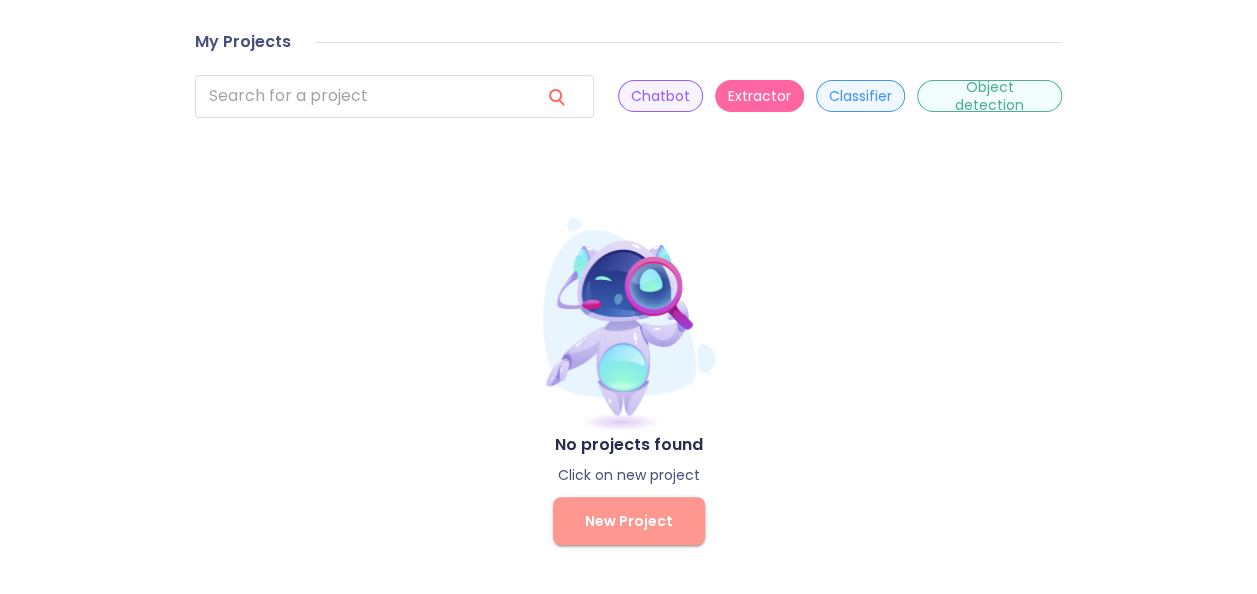 click on "New Project" at bounding box center (629, 521) 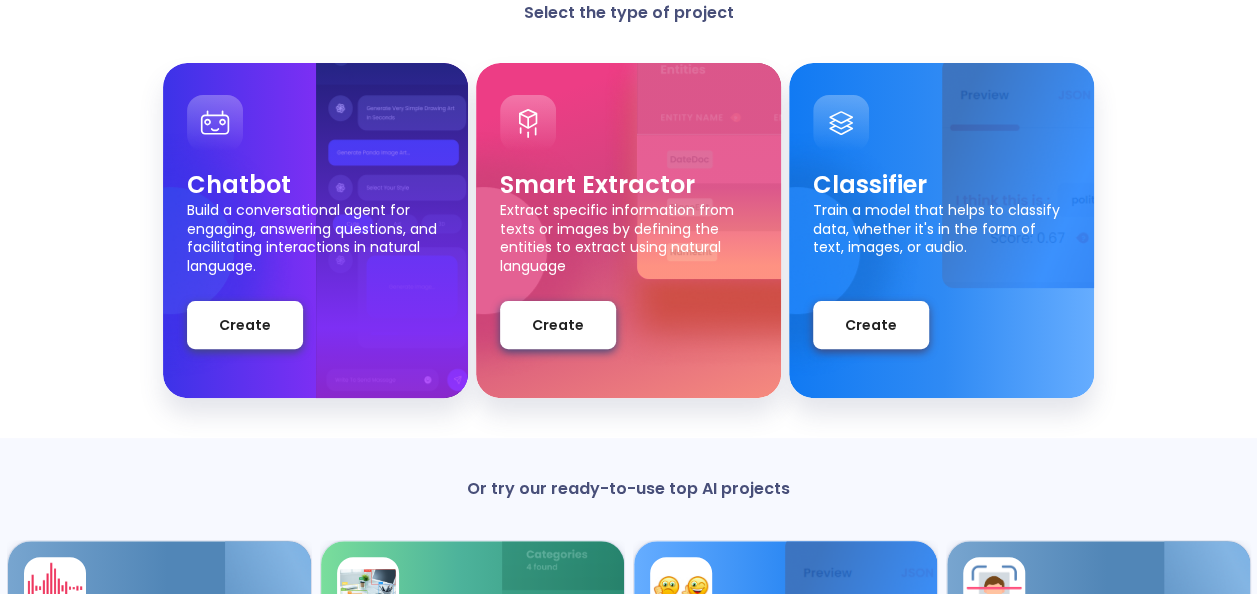 scroll, scrollTop: 156, scrollLeft: 0, axis: vertical 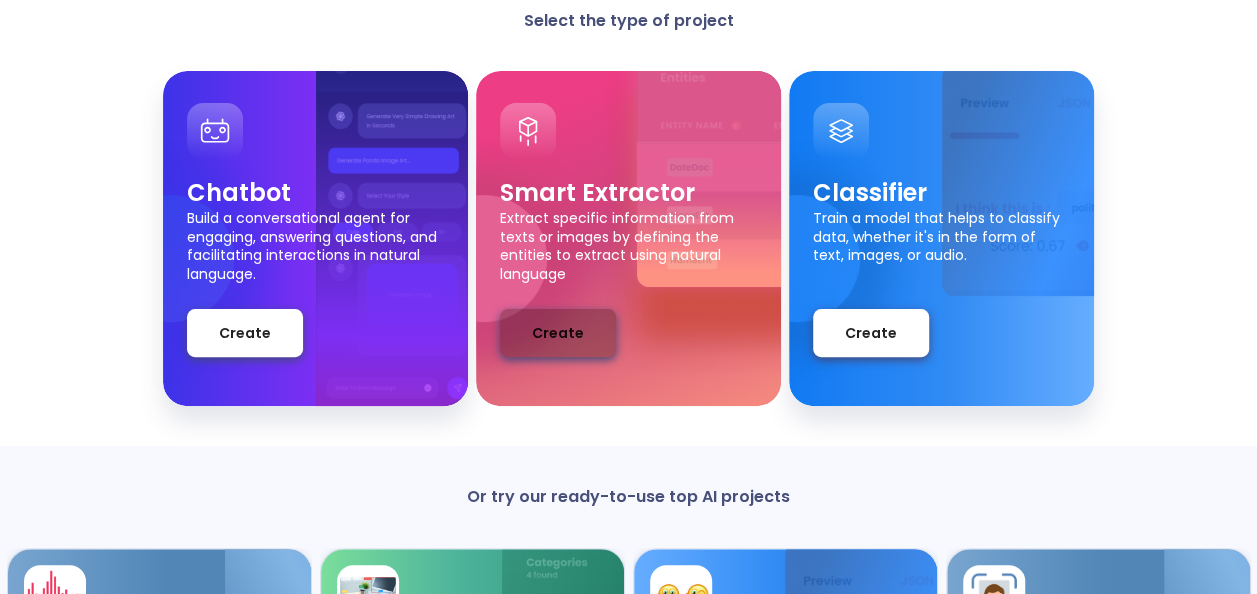 click on "Create" at bounding box center (558, 333) 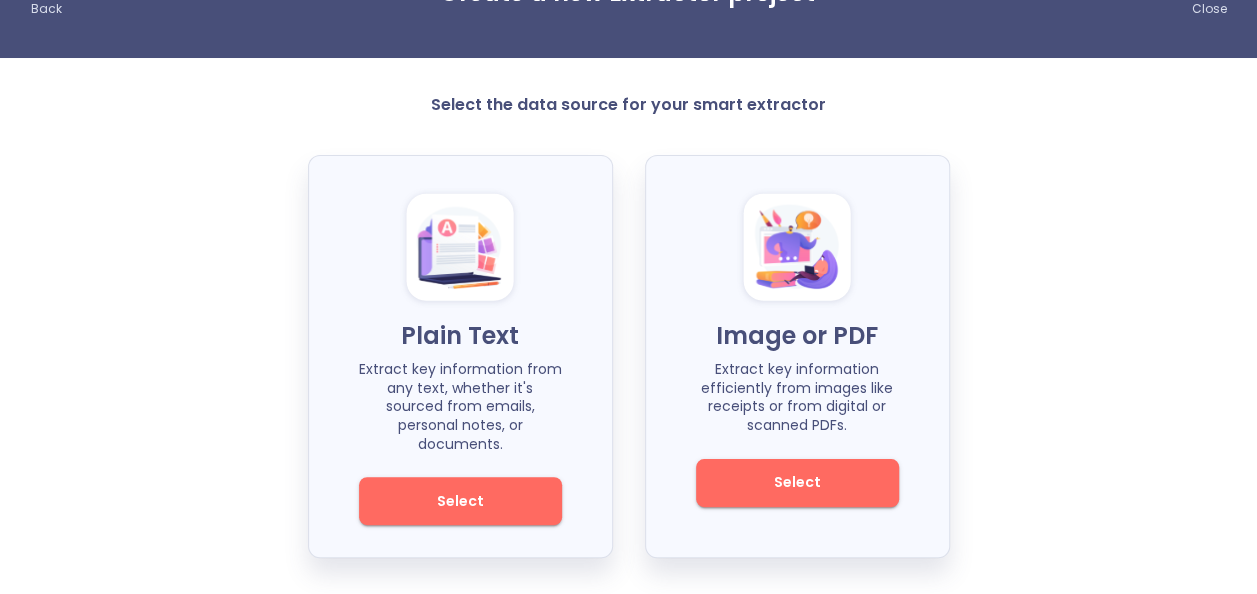 scroll, scrollTop: 52, scrollLeft: 0, axis: vertical 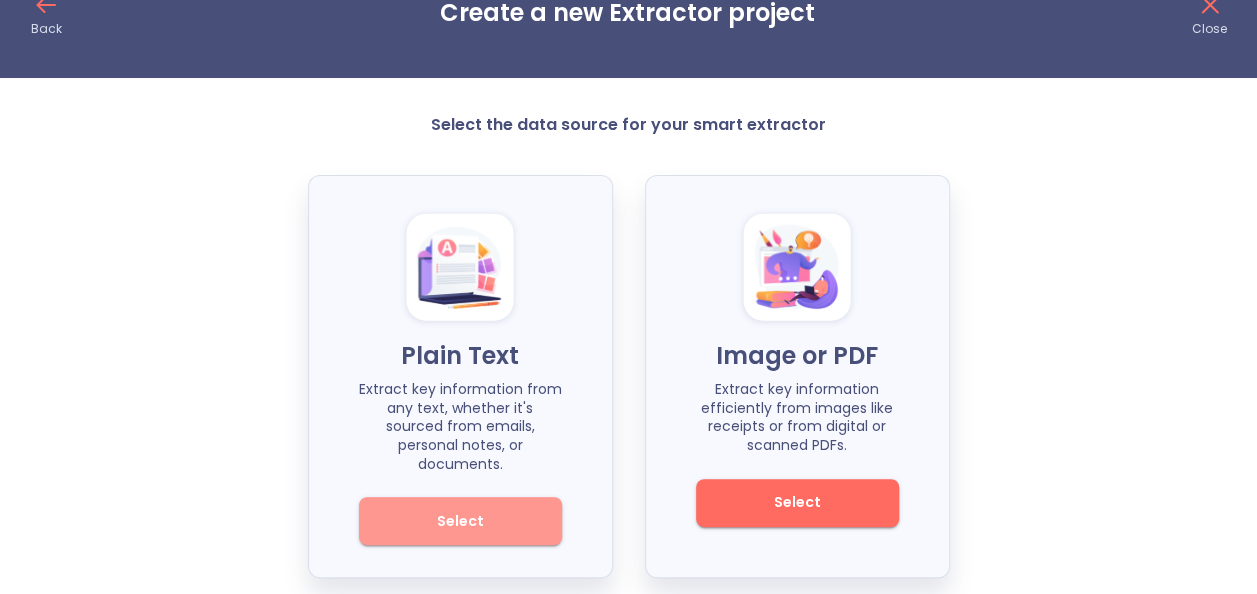 click on "Select" at bounding box center (460, 521) 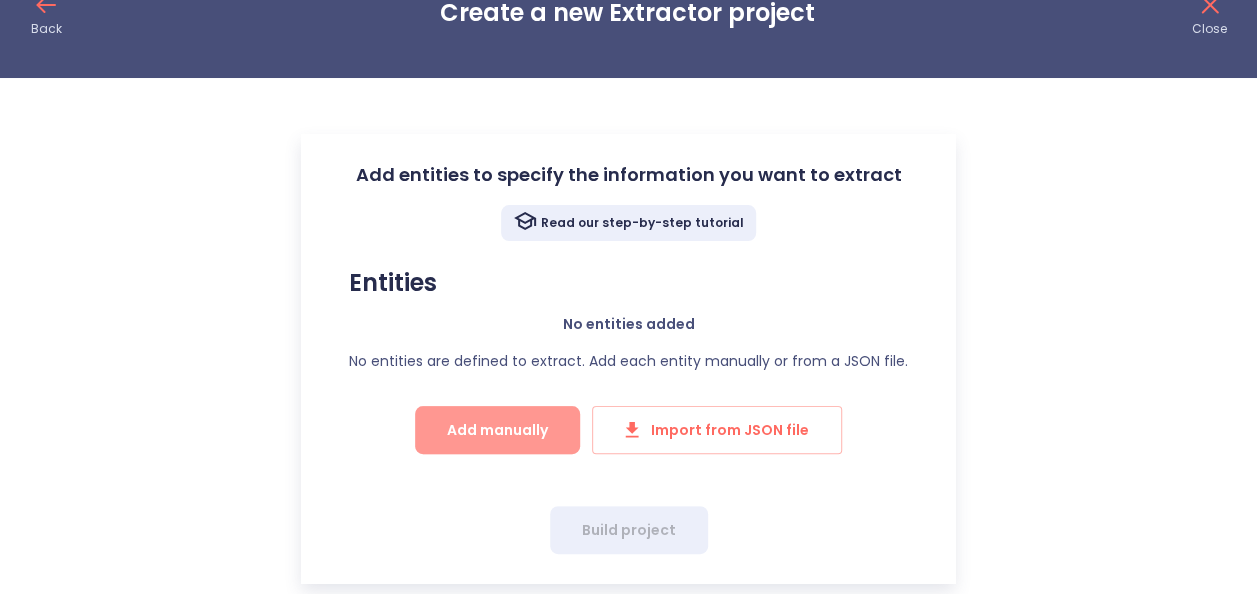 click on "Add manually" at bounding box center [497, 430] 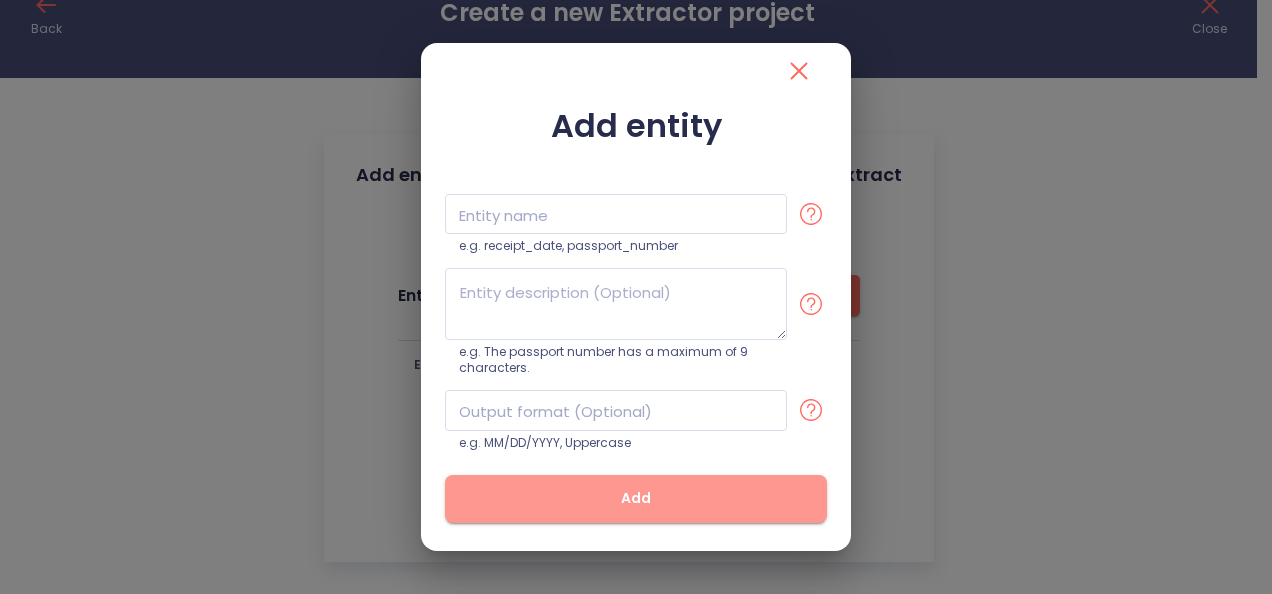 click on "Add" at bounding box center [636, 498] 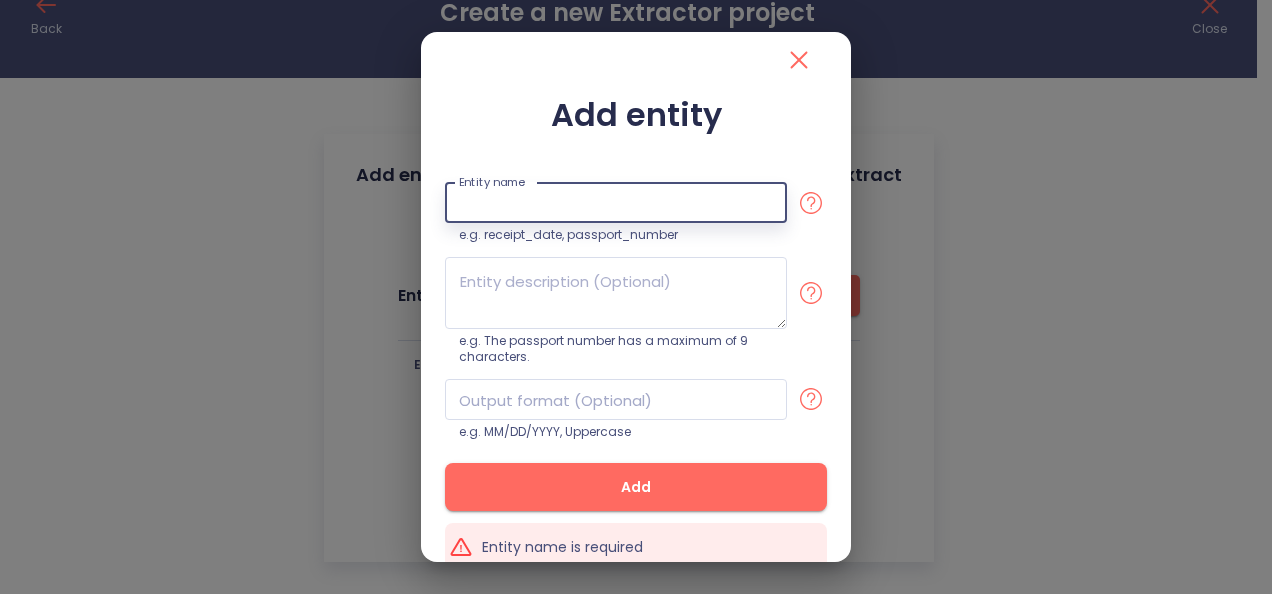 click at bounding box center [616, 202] 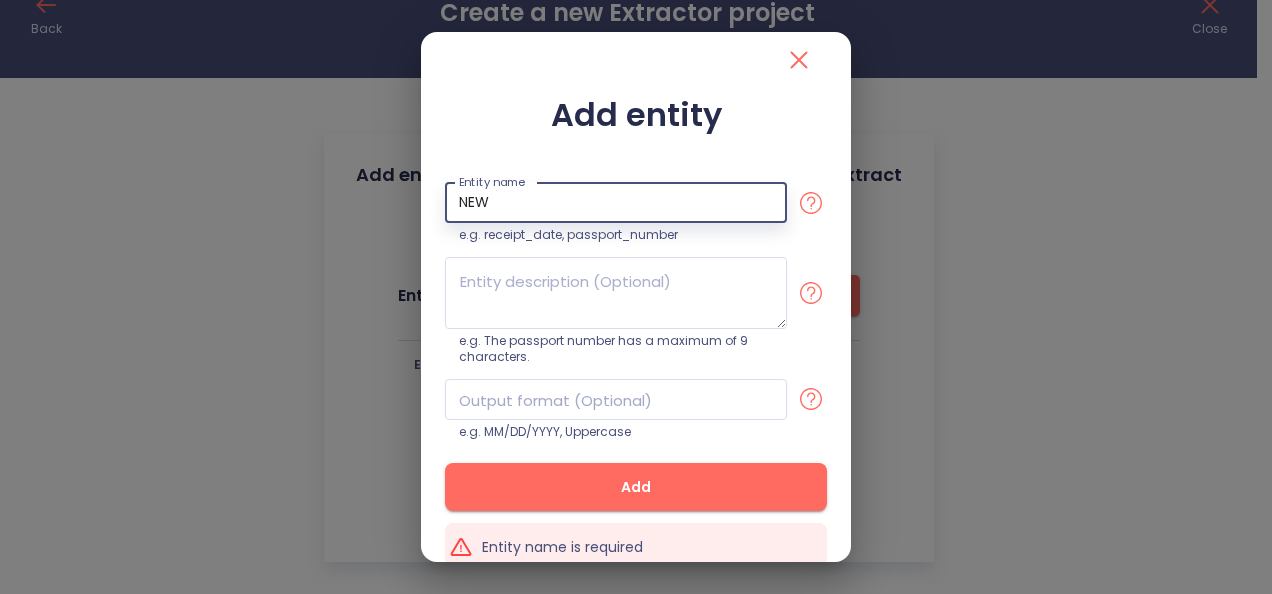 type on "NEW" 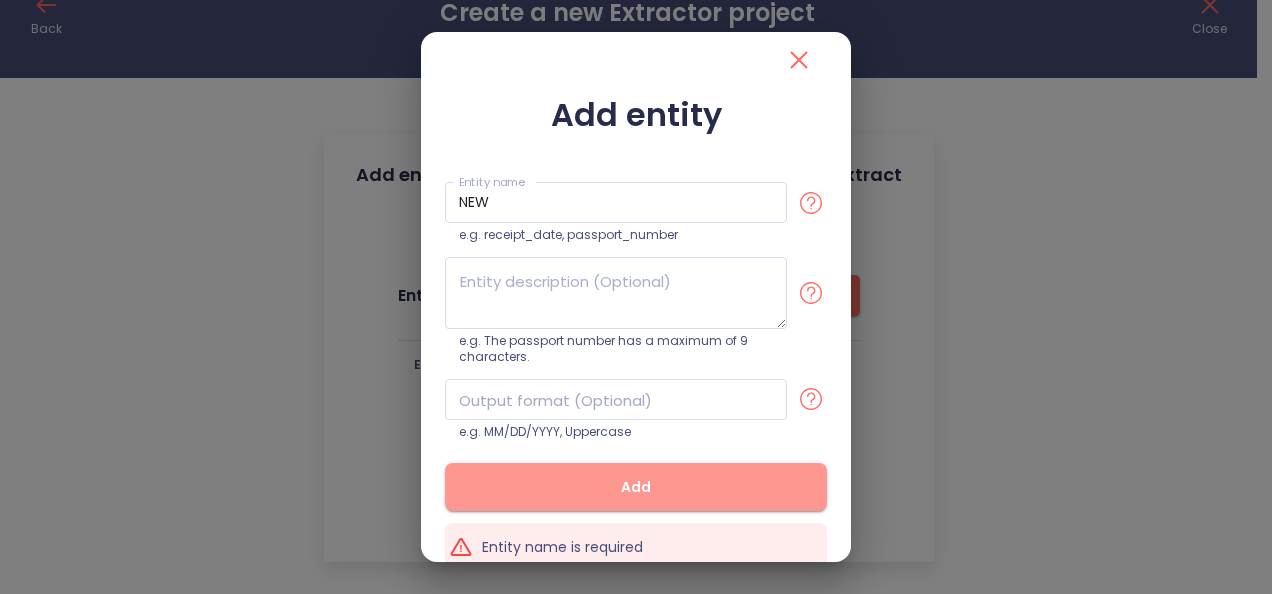 click on "Add" at bounding box center [636, 487] 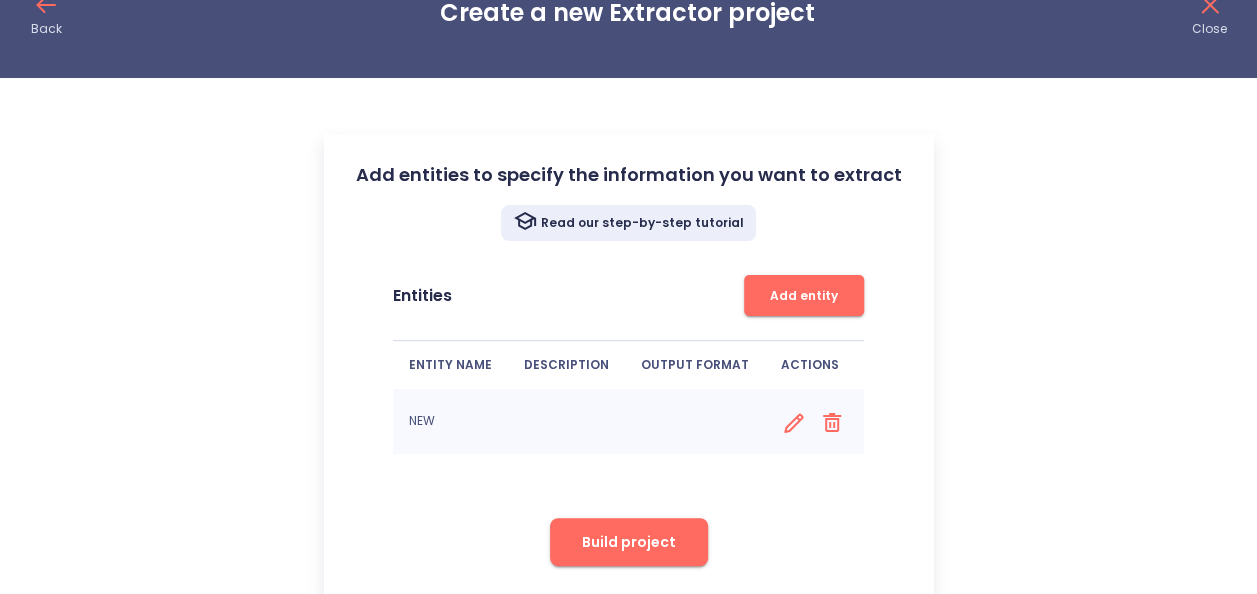 click on "DESCRIPTION" at bounding box center [566, 365] 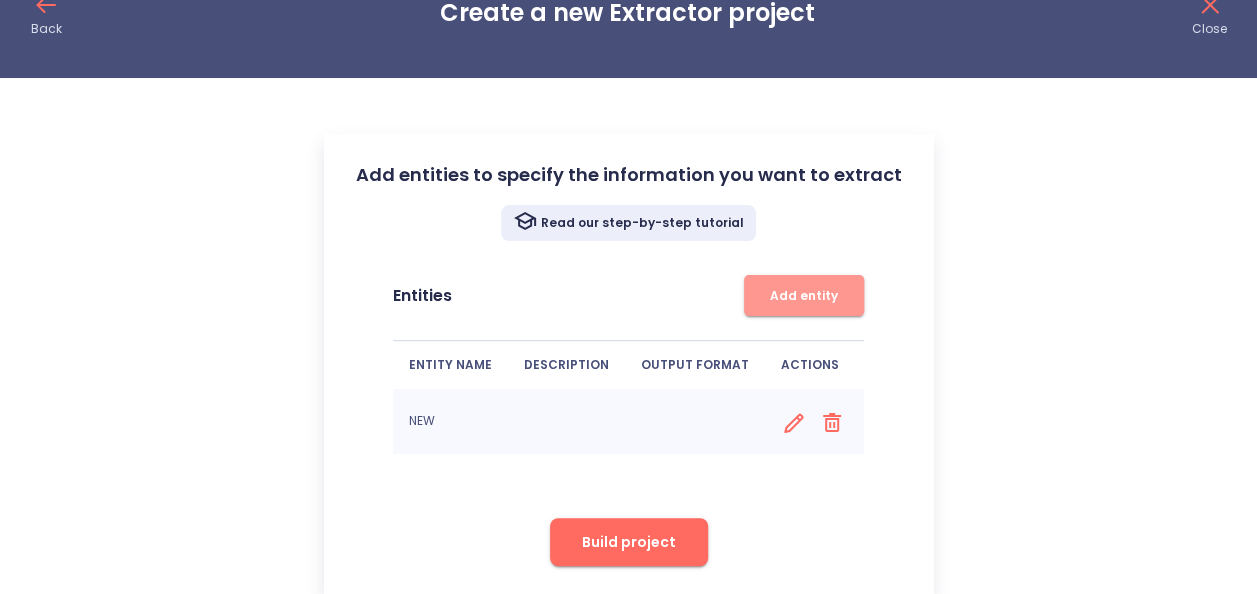 click on "Add entity" at bounding box center [804, 295] 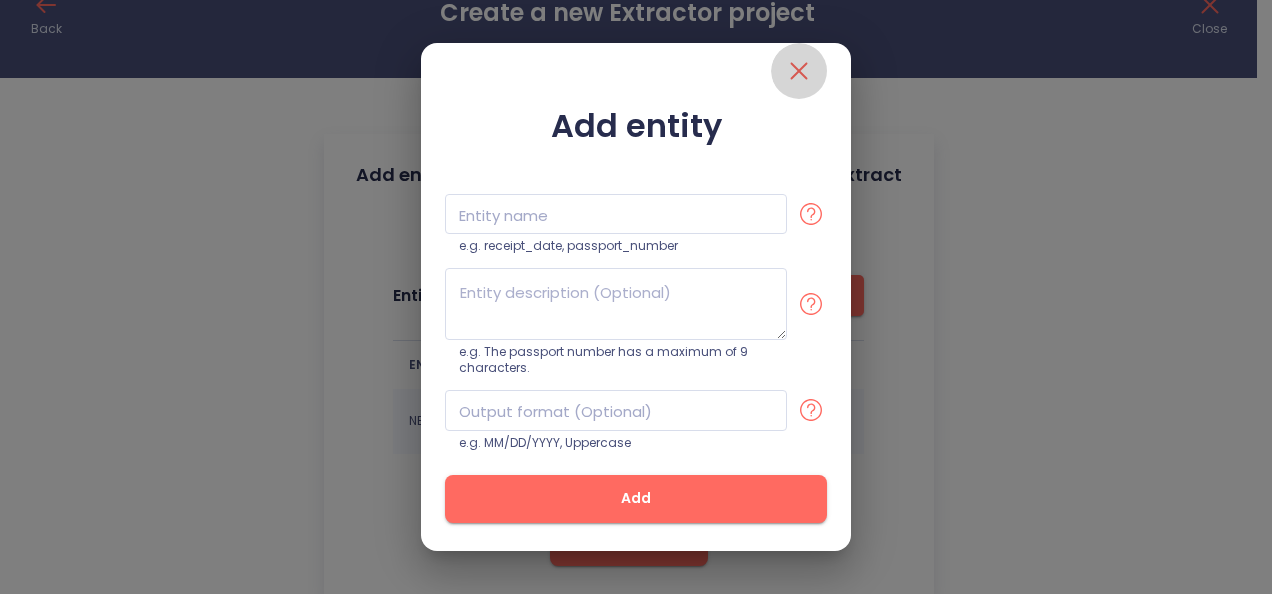 click 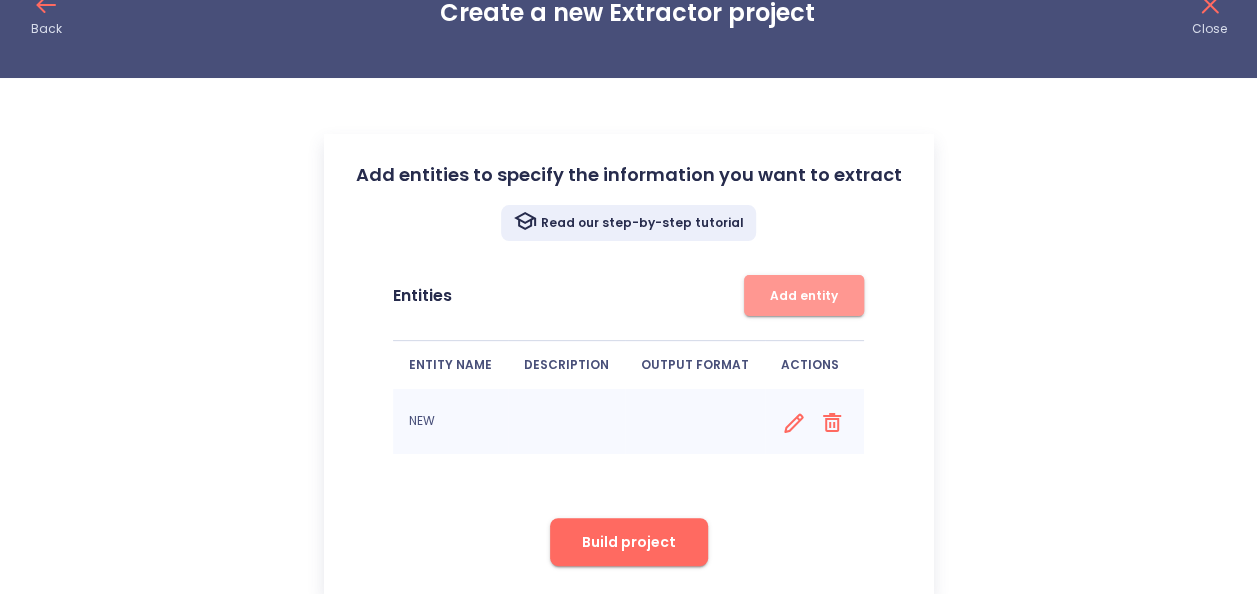 click on "Add entity" at bounding box center [804, 295] 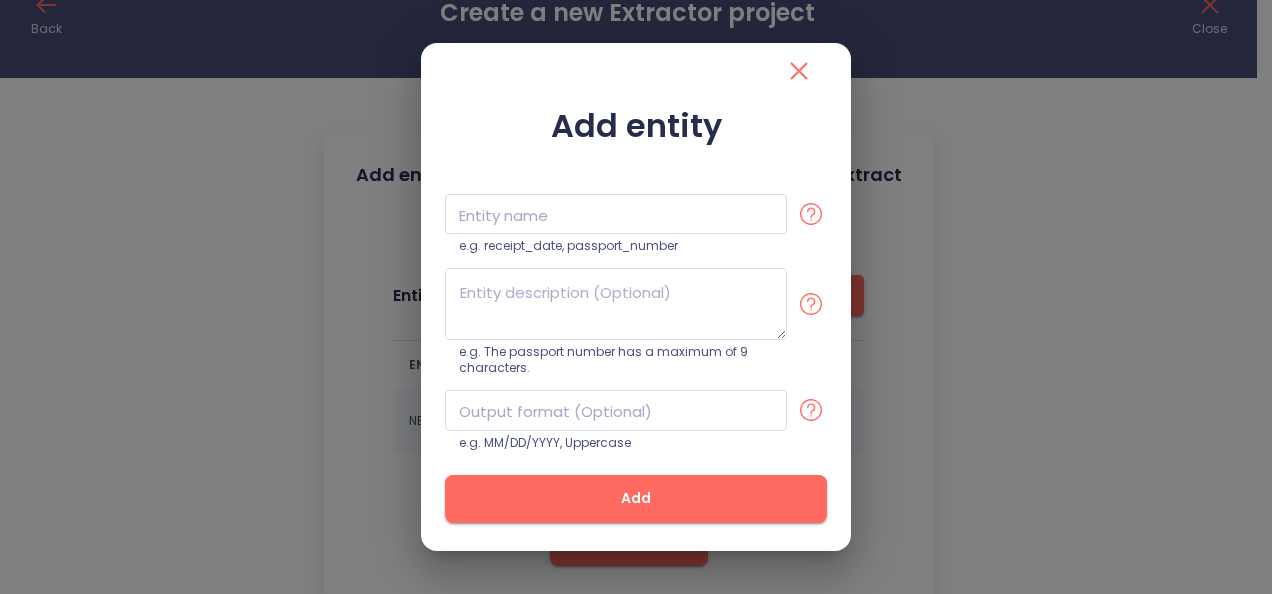 click 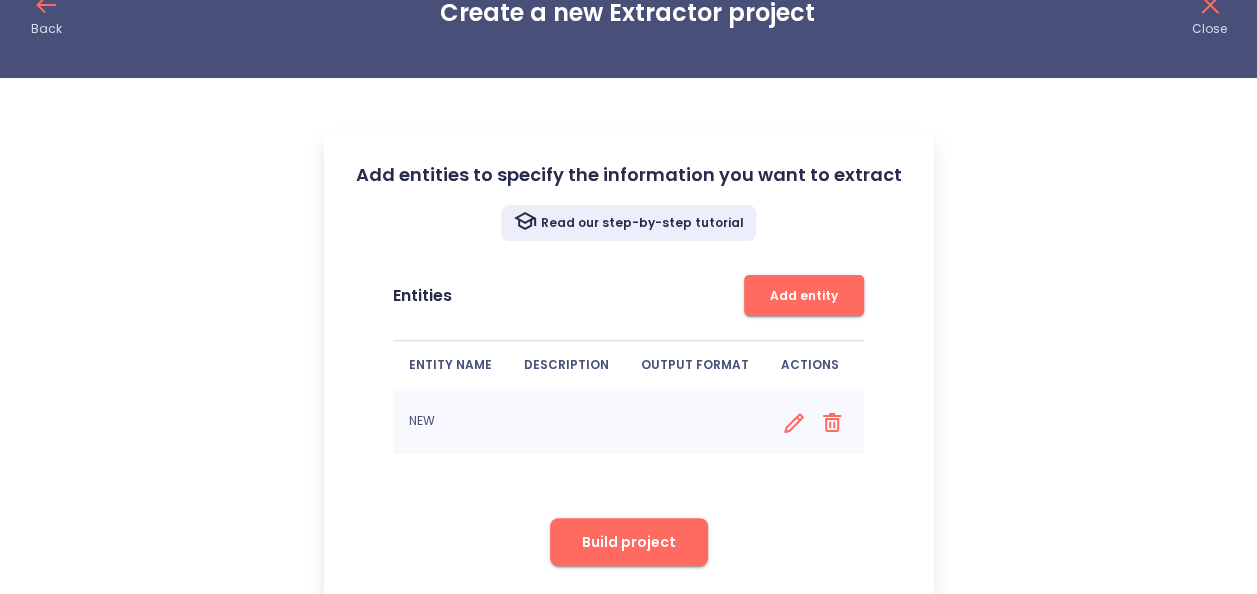 click on "Build project" at bounding box center (629, 542) 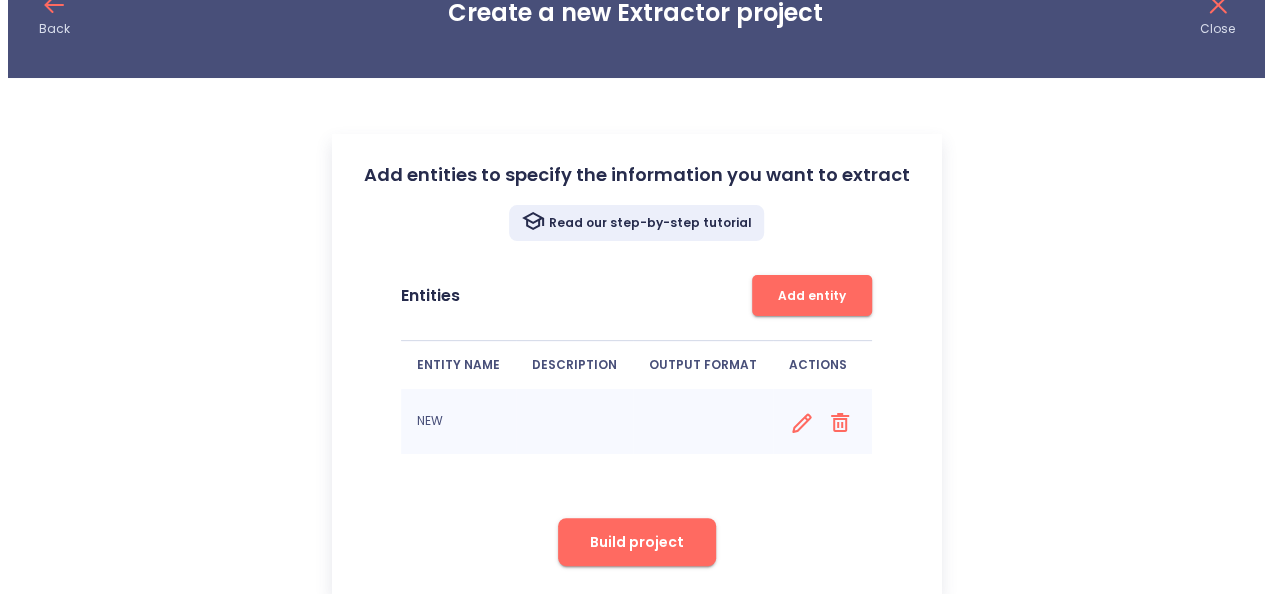 scroll, scrollTop: 0, scrollLeft: 0, axis: both 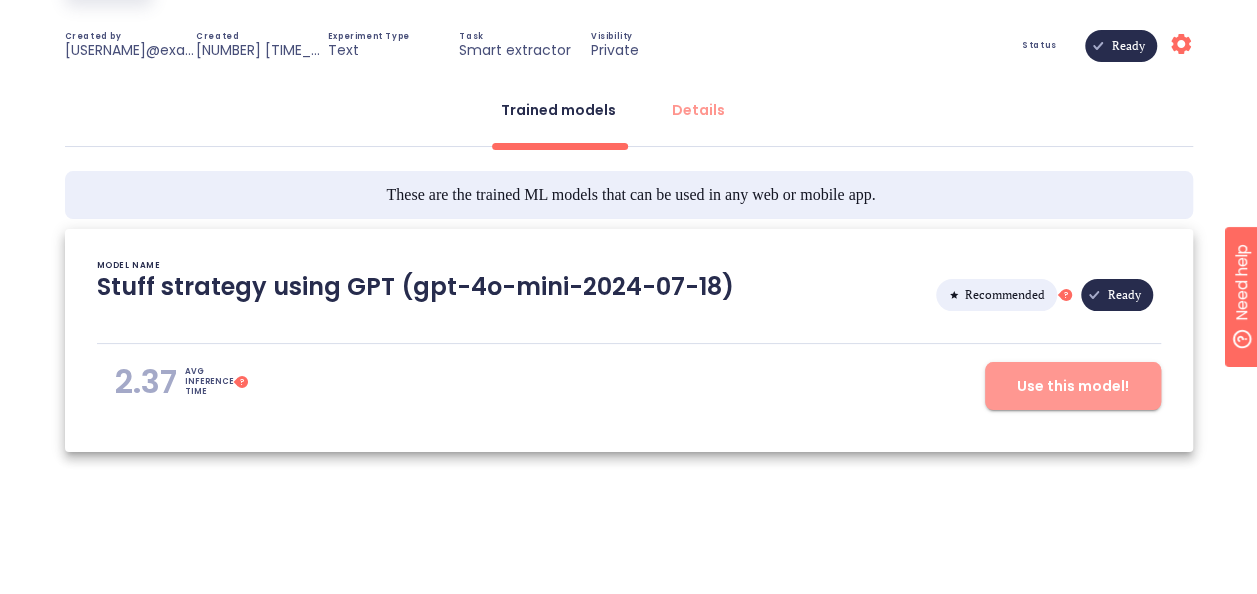 click on "Use this model!" at bounding box center [1073, 386] 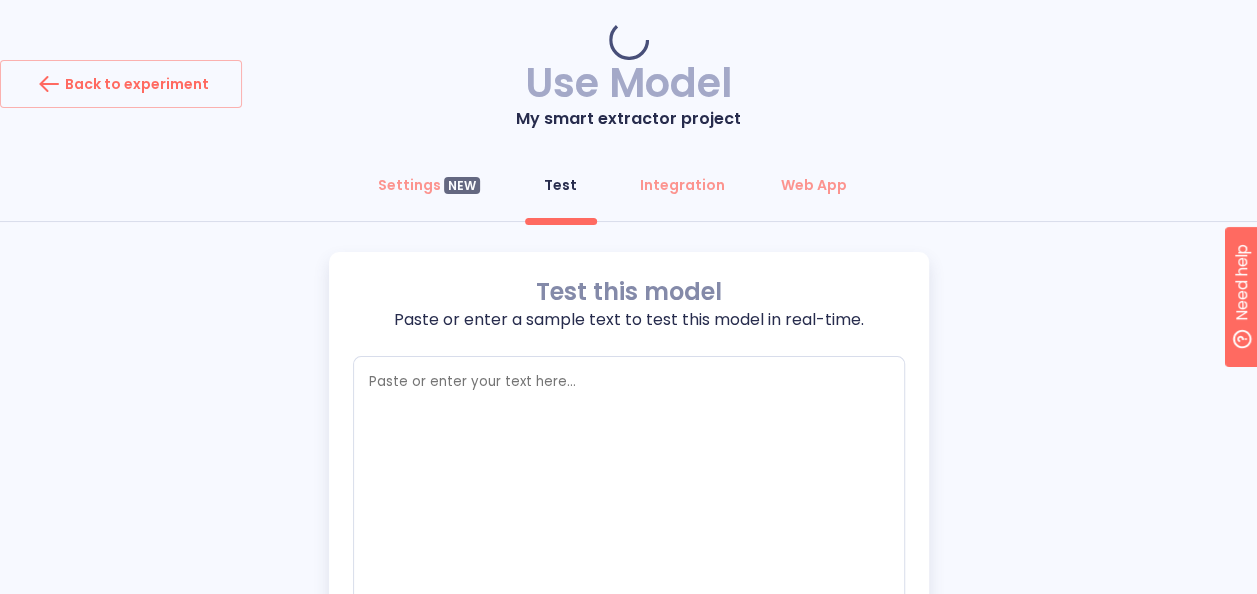 type on "x" 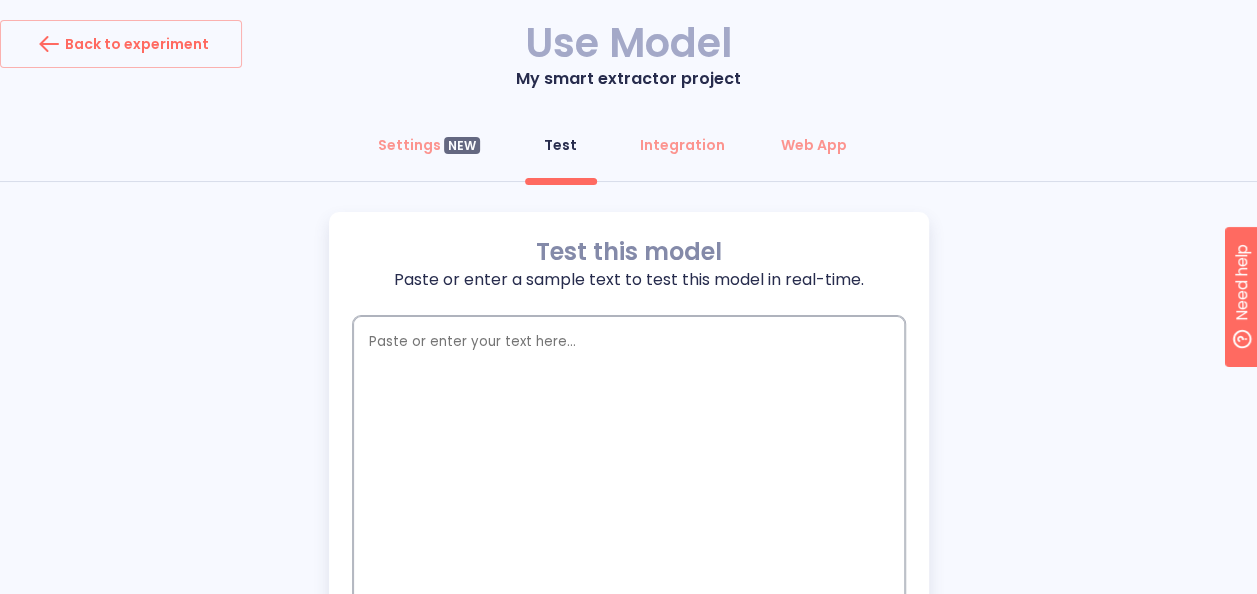 click at bounding box center [629, 476] 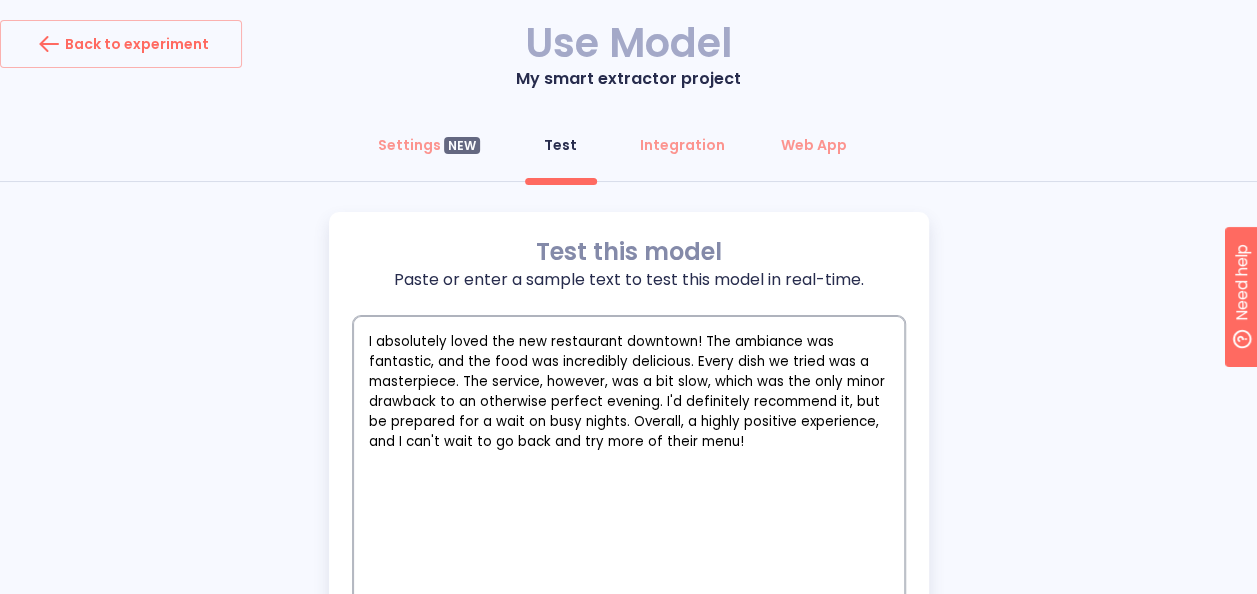 scroll, scrollTop: 188, scrollLeft: 0, axis: vertical 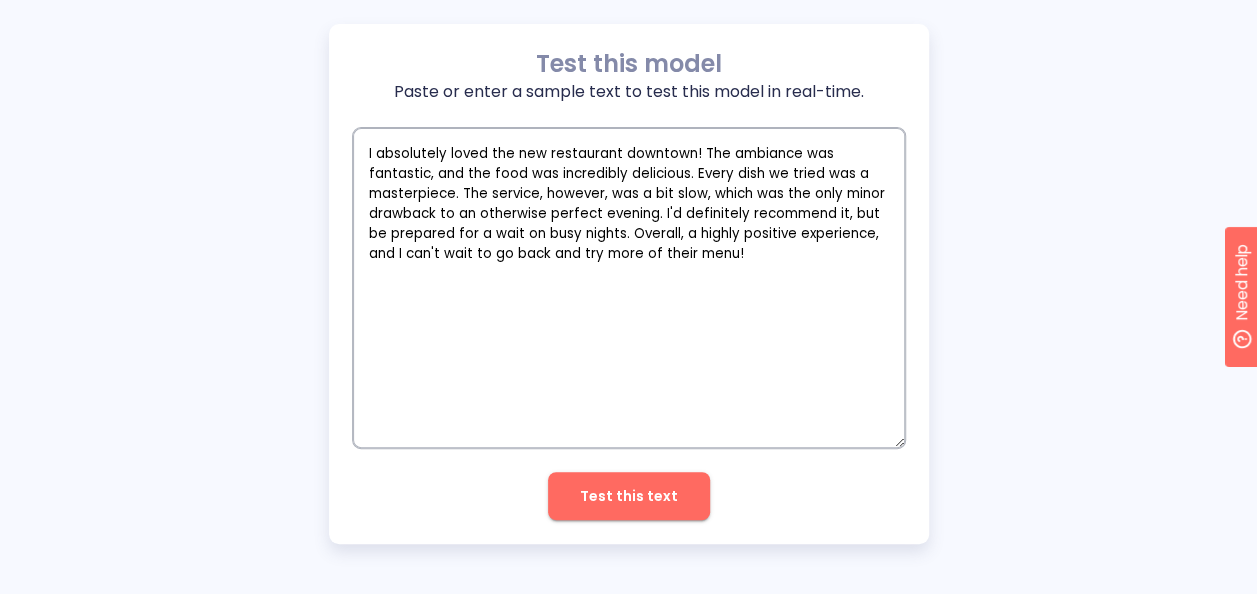 type on "I absolutely loved the new restaurant downtown! The ambiance was fantastic, and the food was incredibly delicious. Every dish we tried was a masterpiece. The service, however, was a bit slow, which was the only minor drawback to an otherwise perfect evening. I'd definitely recommend it, but be prepared for a wait on busy nights. Overall, a highly positive experience, and I can't wait to go back and try more of their menu!" 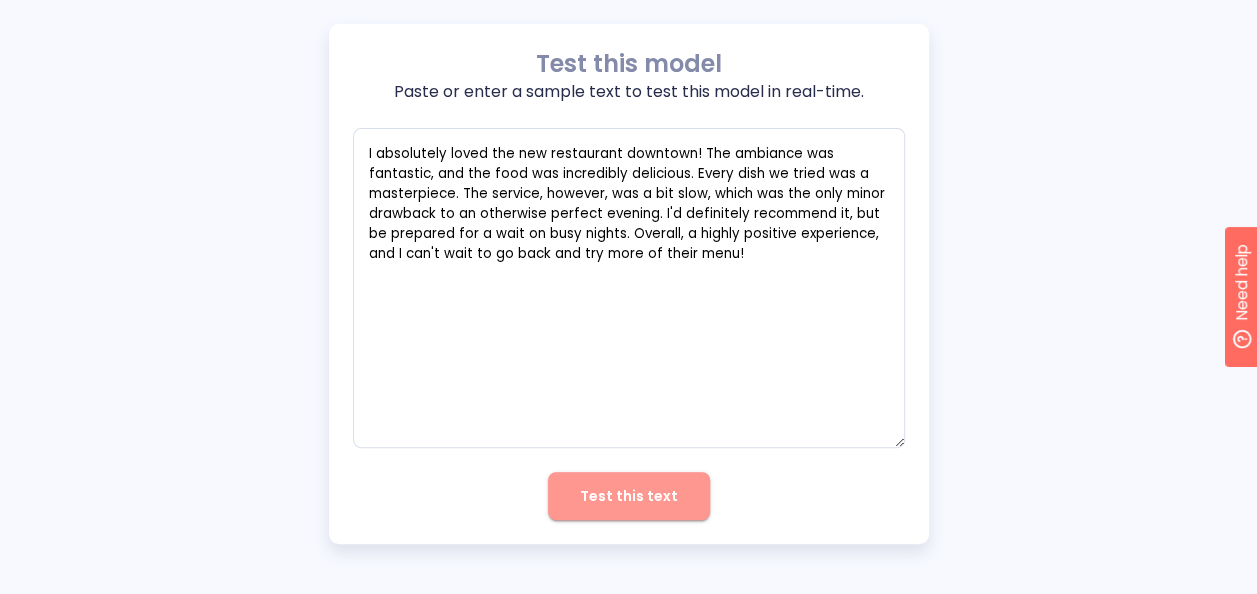 click on "Test this text" at bounding box center [629, 496] 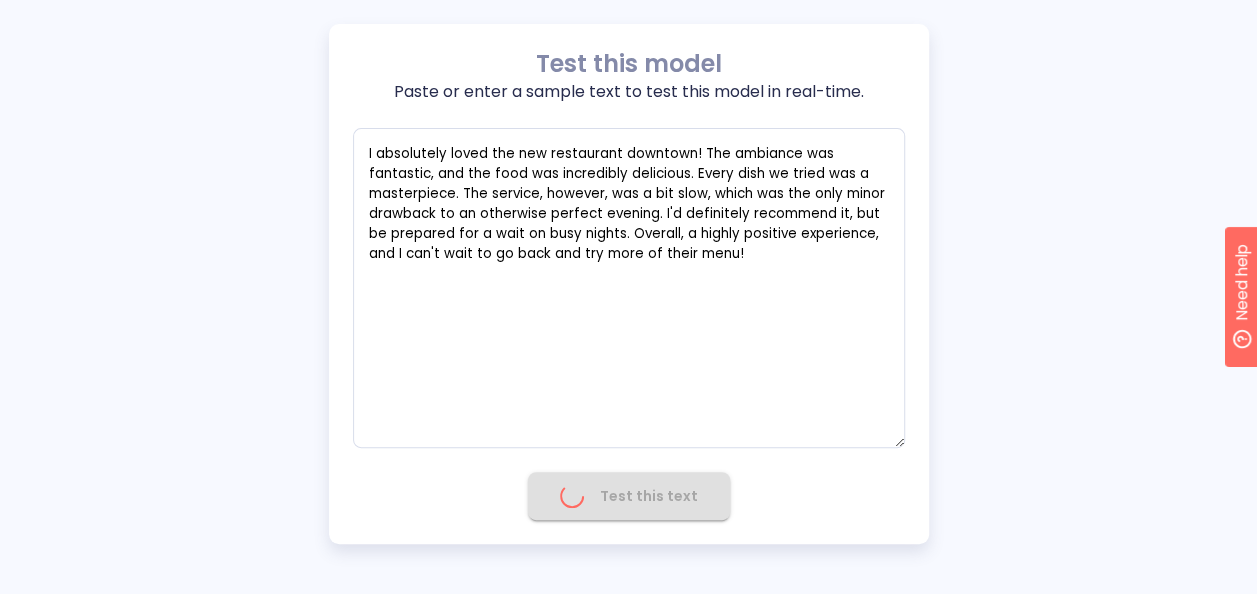 type on "x" 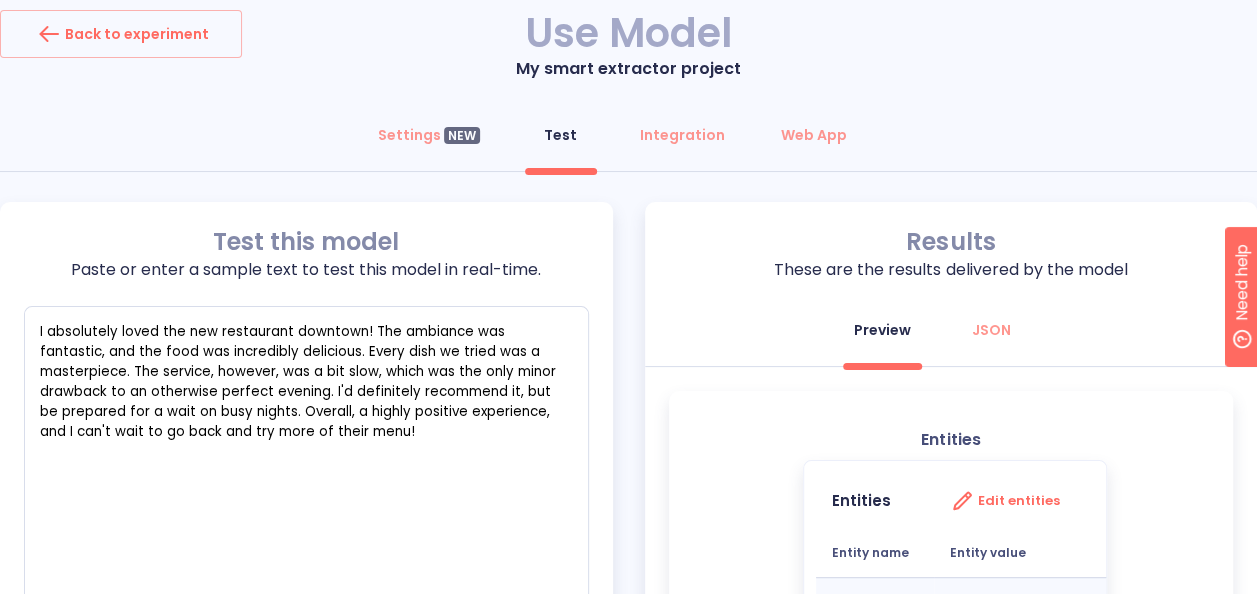 scroll, scrollTop: 0, scrollLeft: 0, axis: both 